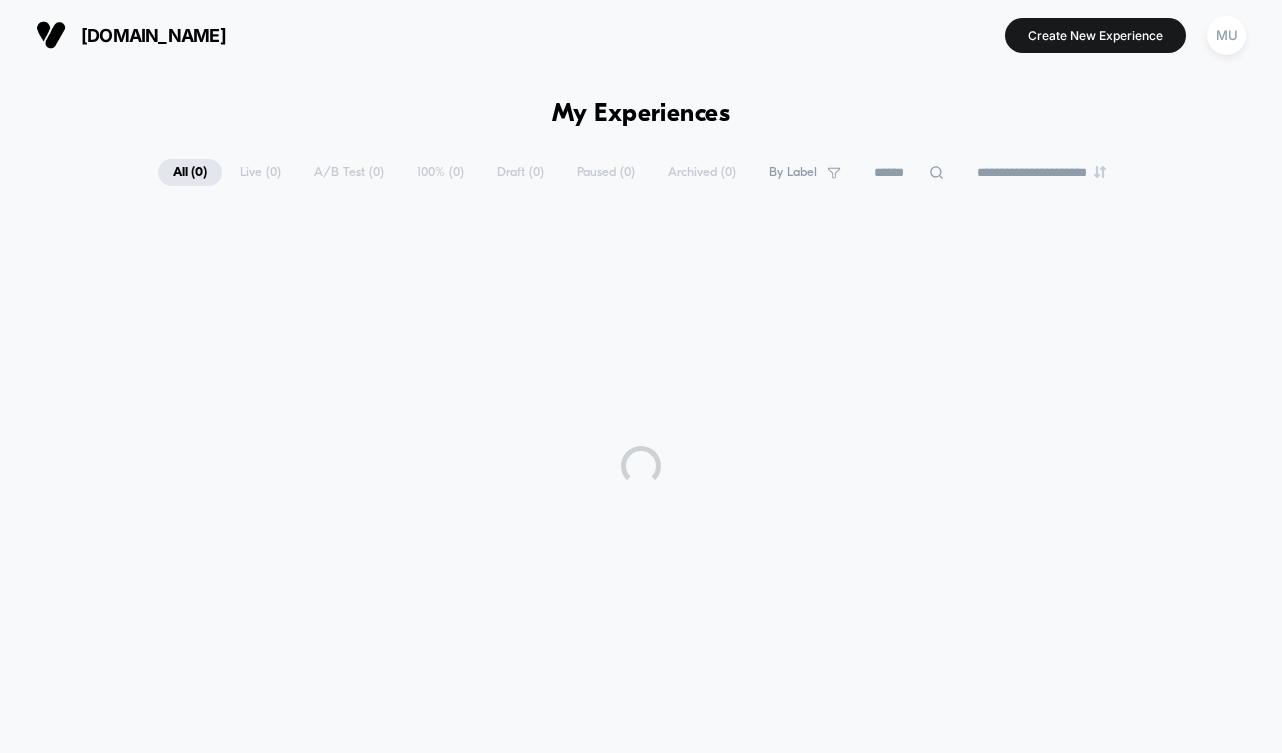 scroll, scrollTop: 0, scrollLeft: 0, axis: both 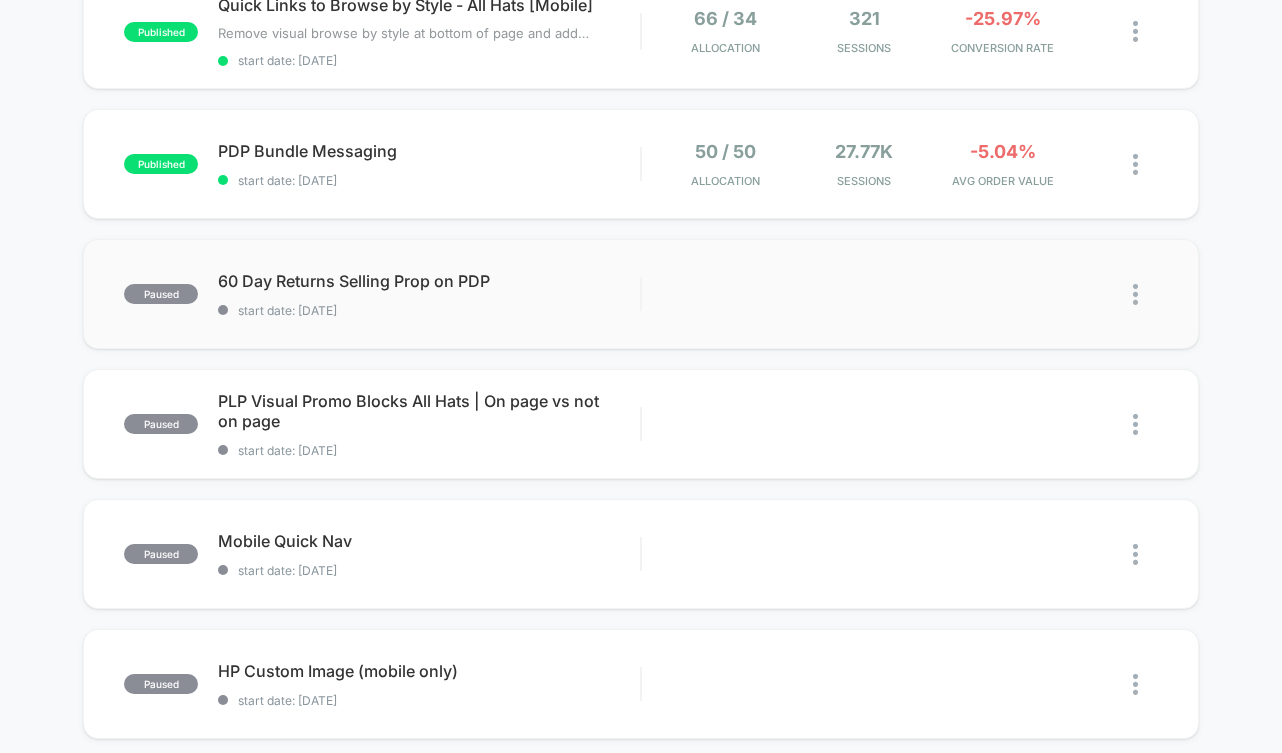 click on "60 Day Returns Selling Prop on PDP" at bounding box center (429, 281) 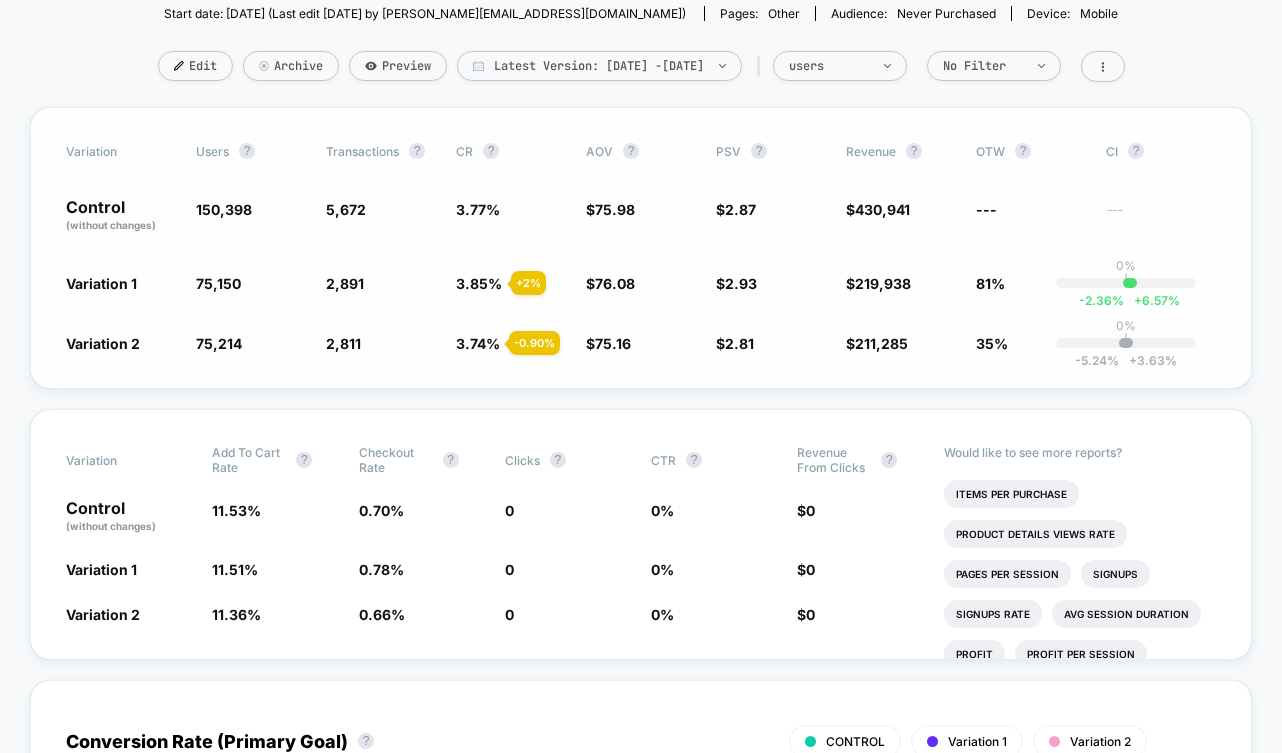 scroll, scrollTop: 0, scrollLeft: 0, axis: both 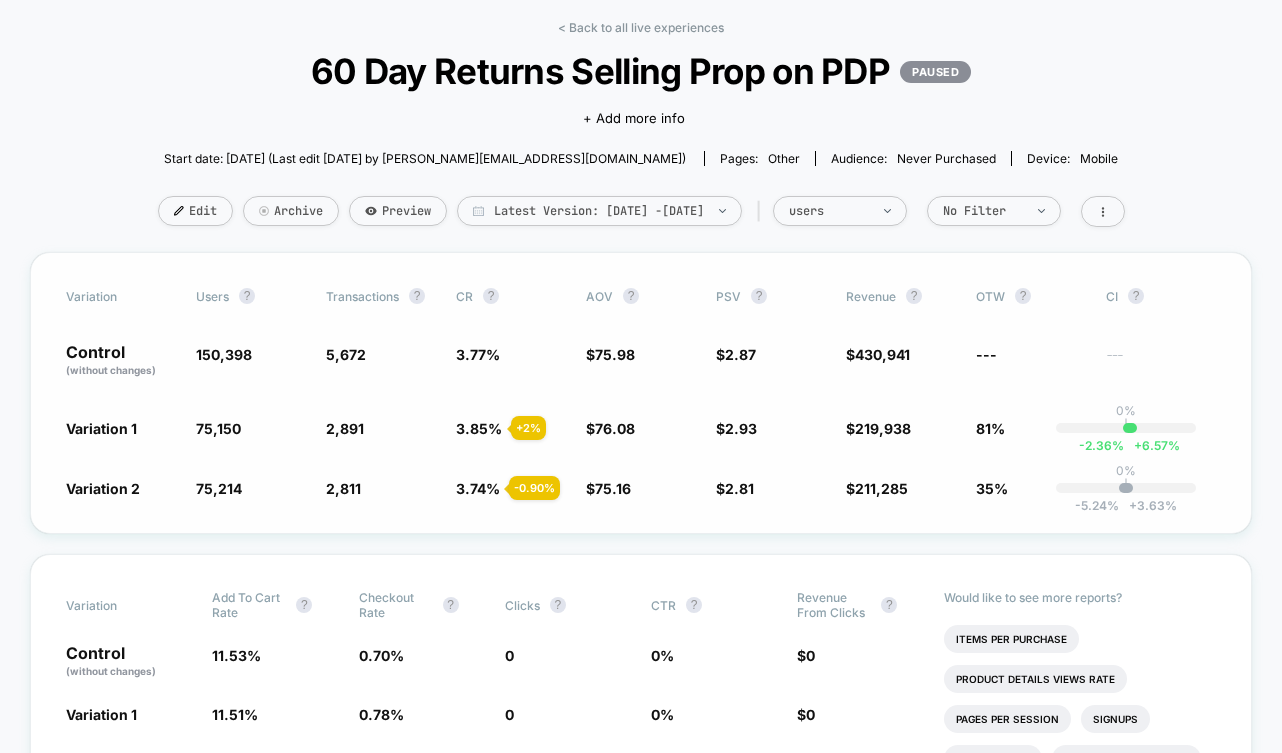 click on "Control (without changes)" at bounding box center (121, 361) 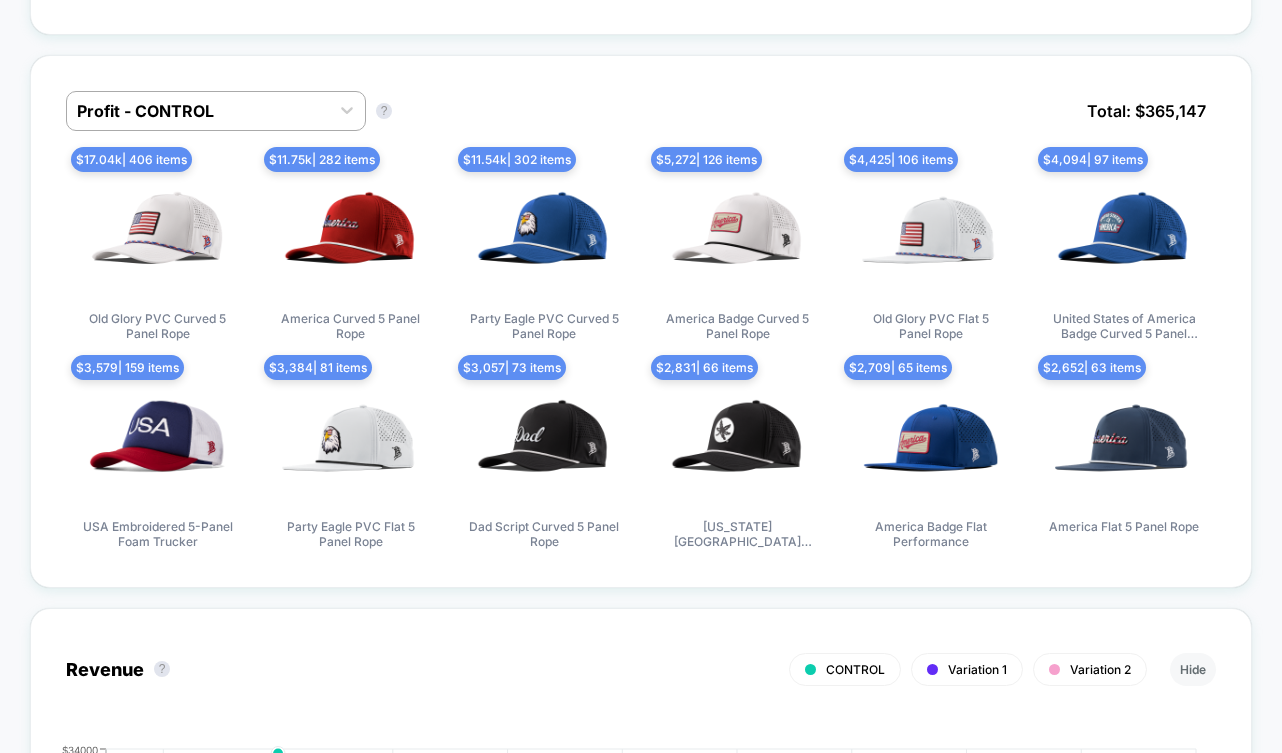 scroll, scrollTop: 1335, scrollLeft: 0, axis: vertical 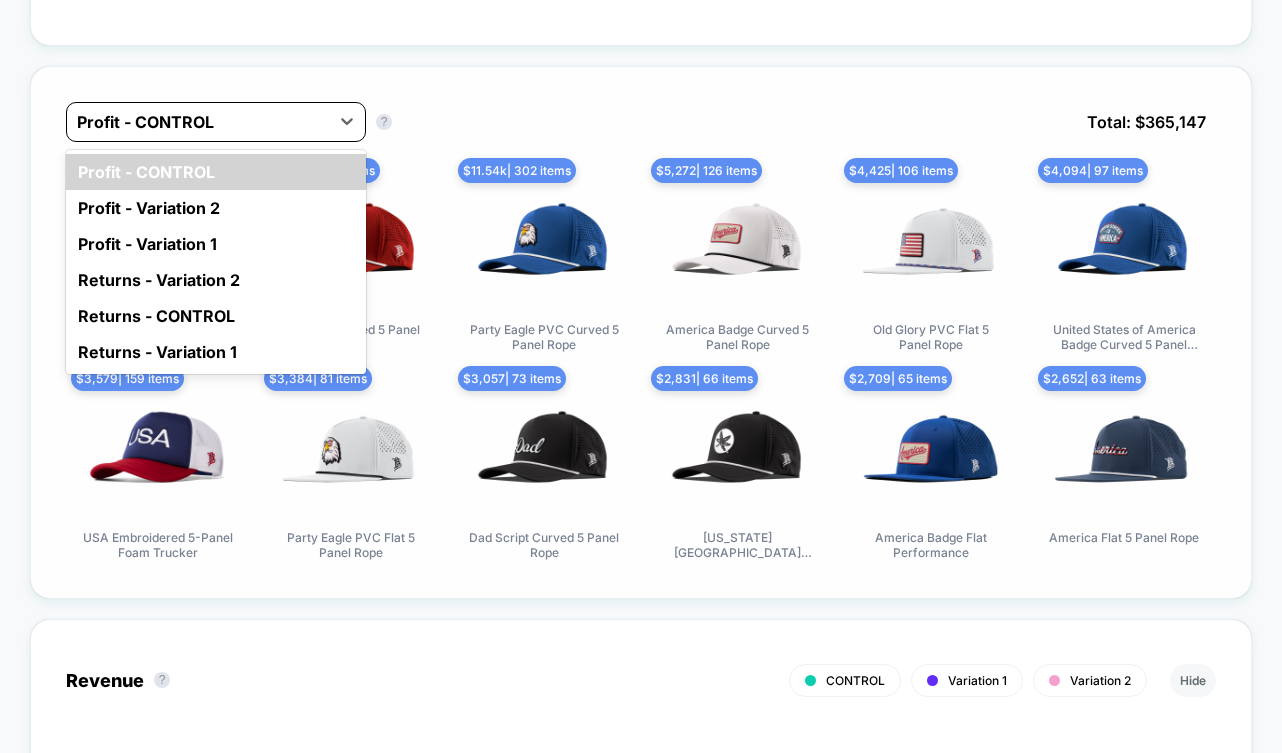 click at bounding box center (198, 122) 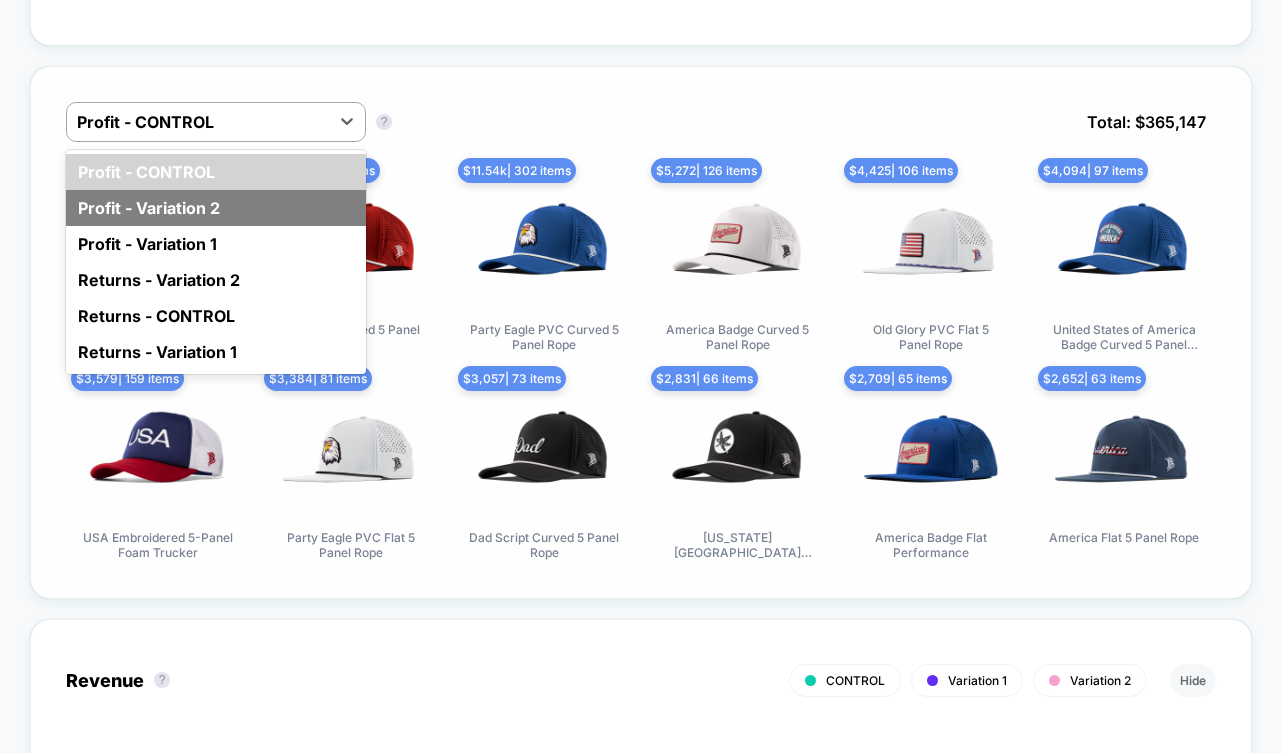click on "Profit   - Variation 2" at bounding box center (216, 208) 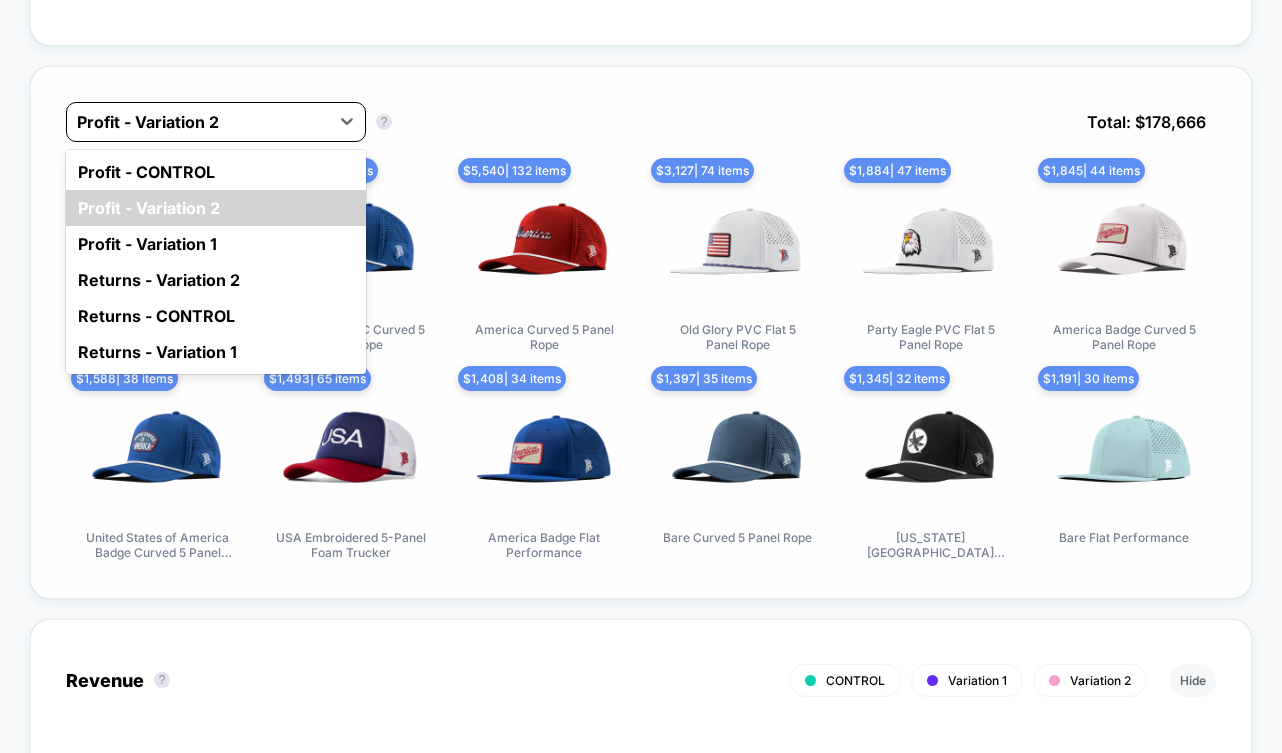 click at bounding box center [198, 122] 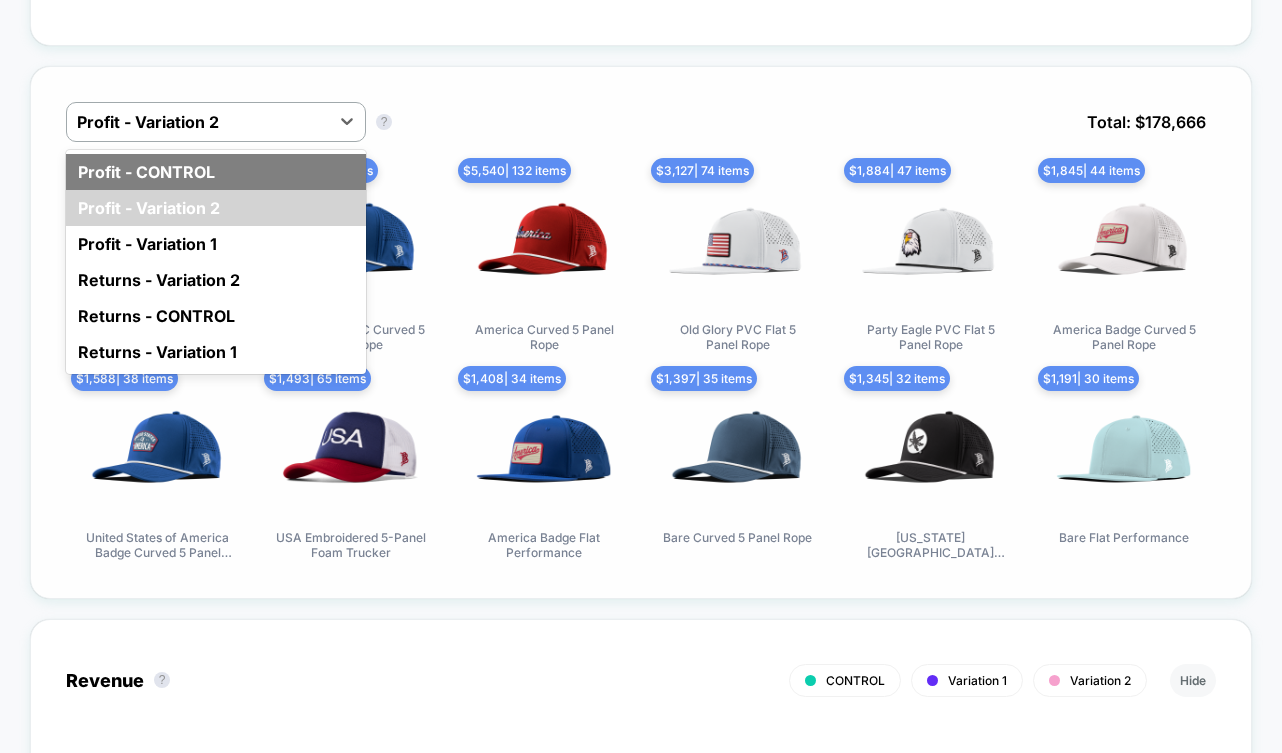 click on "Profit   - CONTROL" at bounding box center (216, 172) 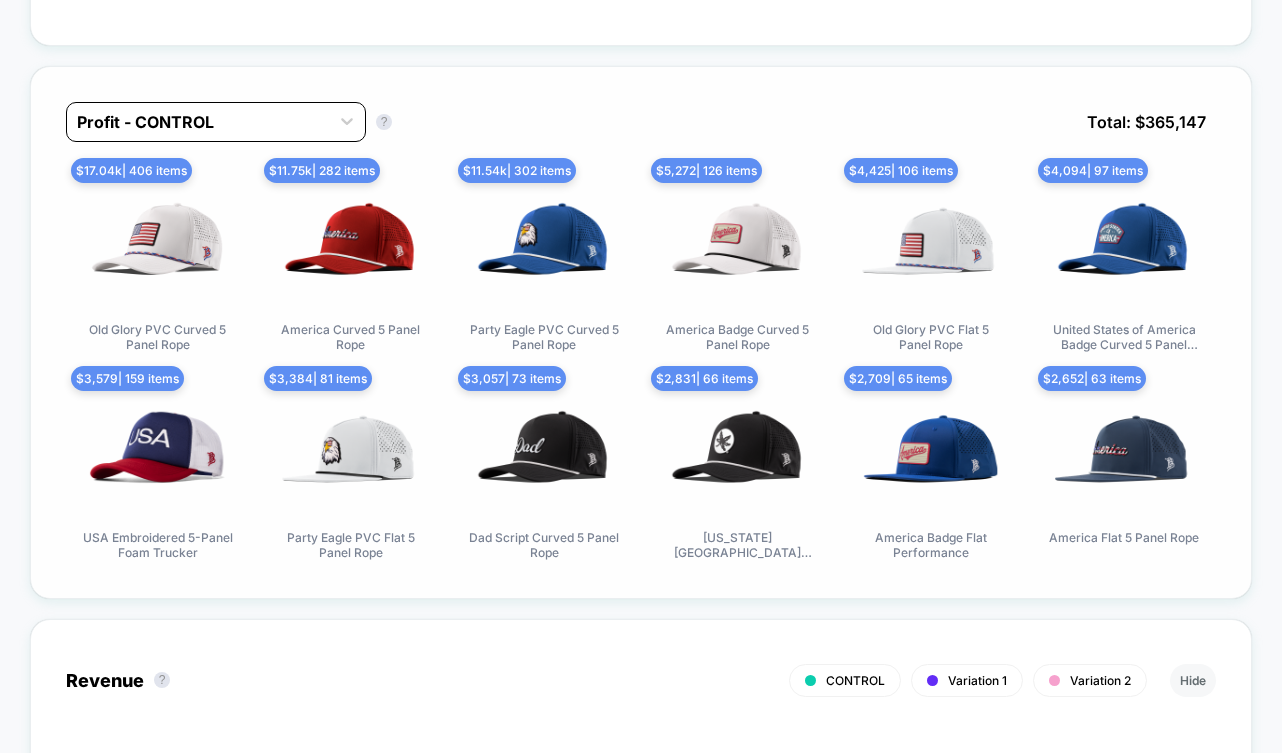 click at bounding box center [198, 122] 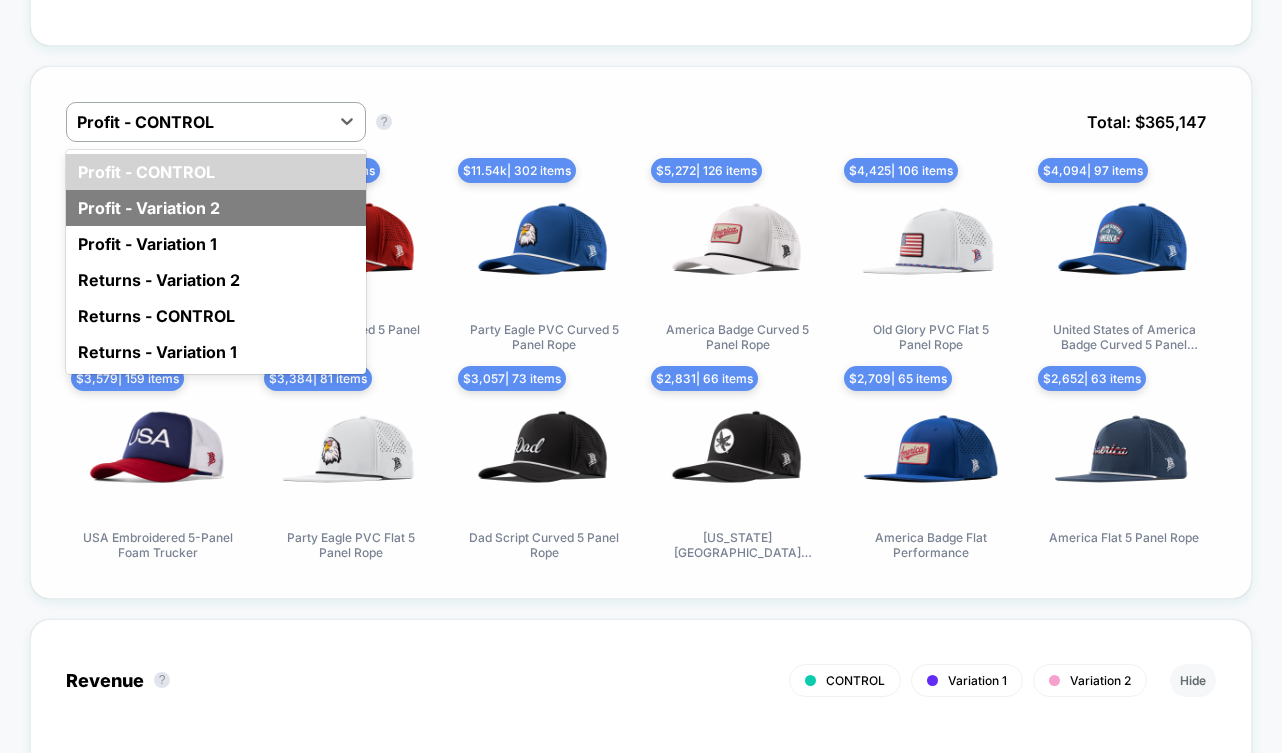 click on "Profit   - Variation 2" at bounding box center (216, 208) 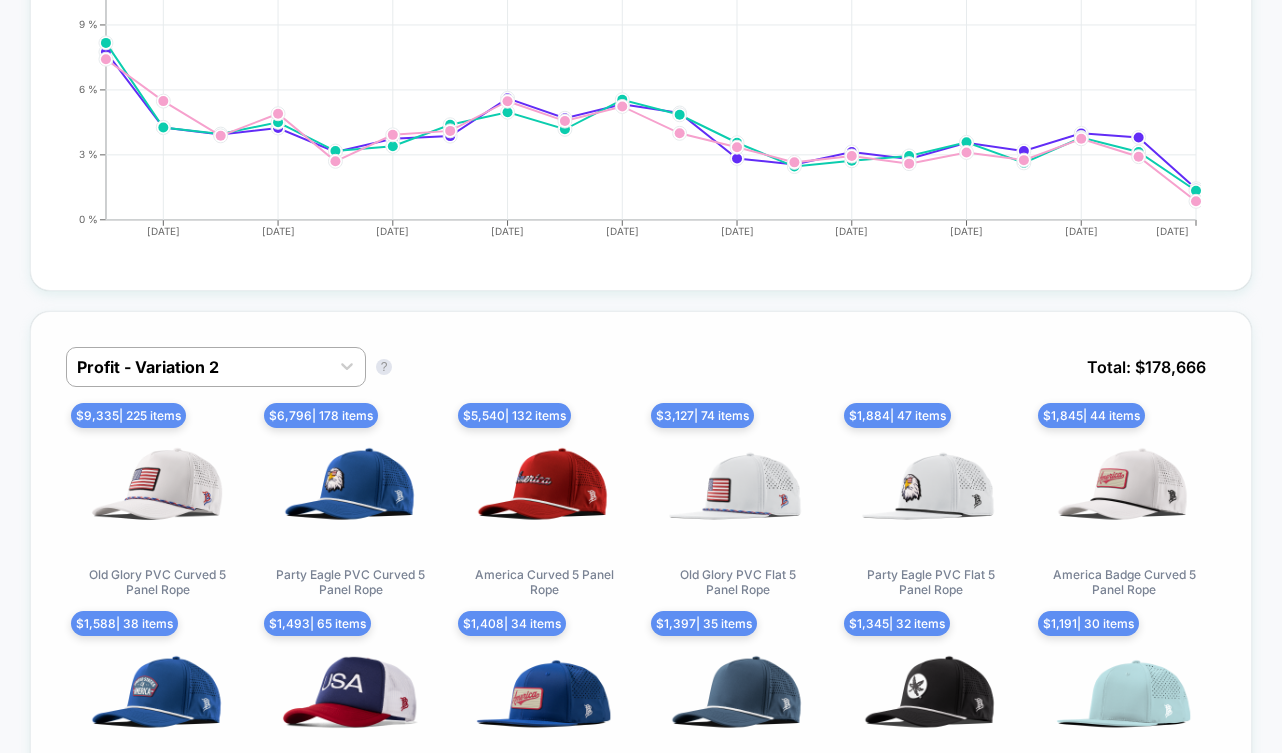 scroll, scrollTop: 0, scrollLeft: 0, axis: both 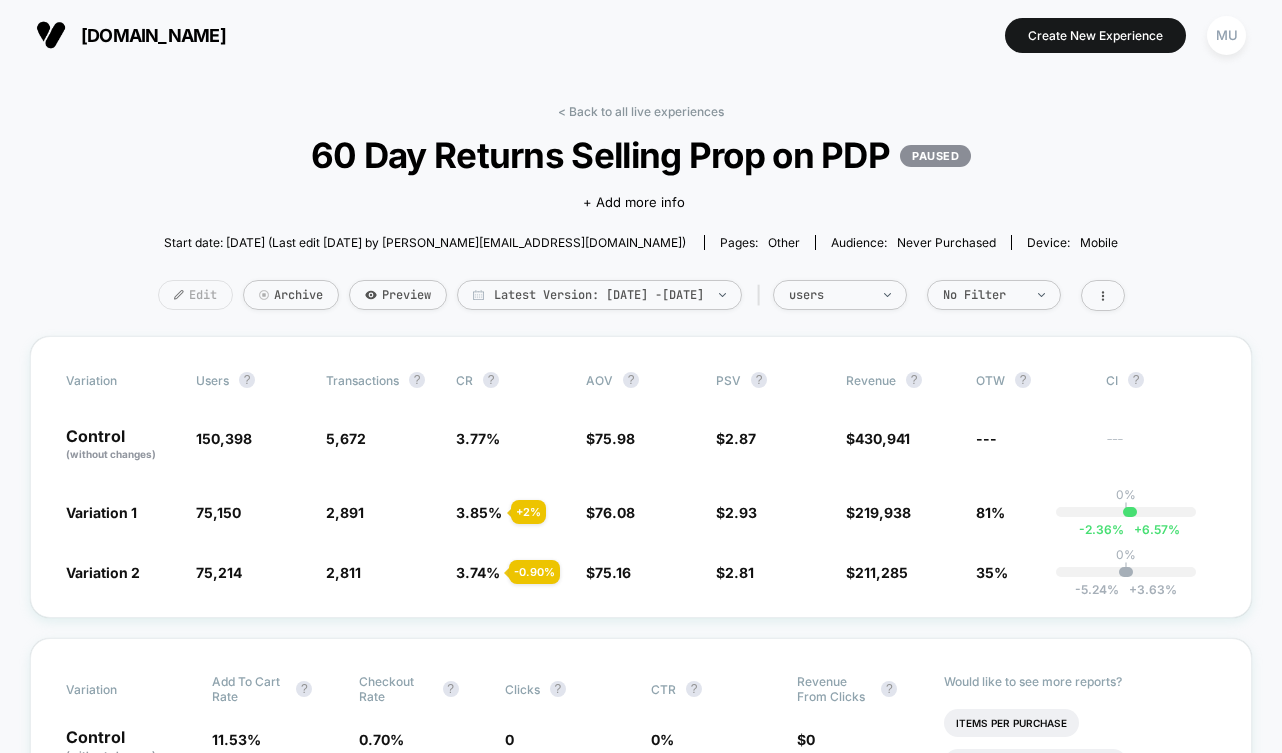 click on "Edit" at bounding box center [195, 295] 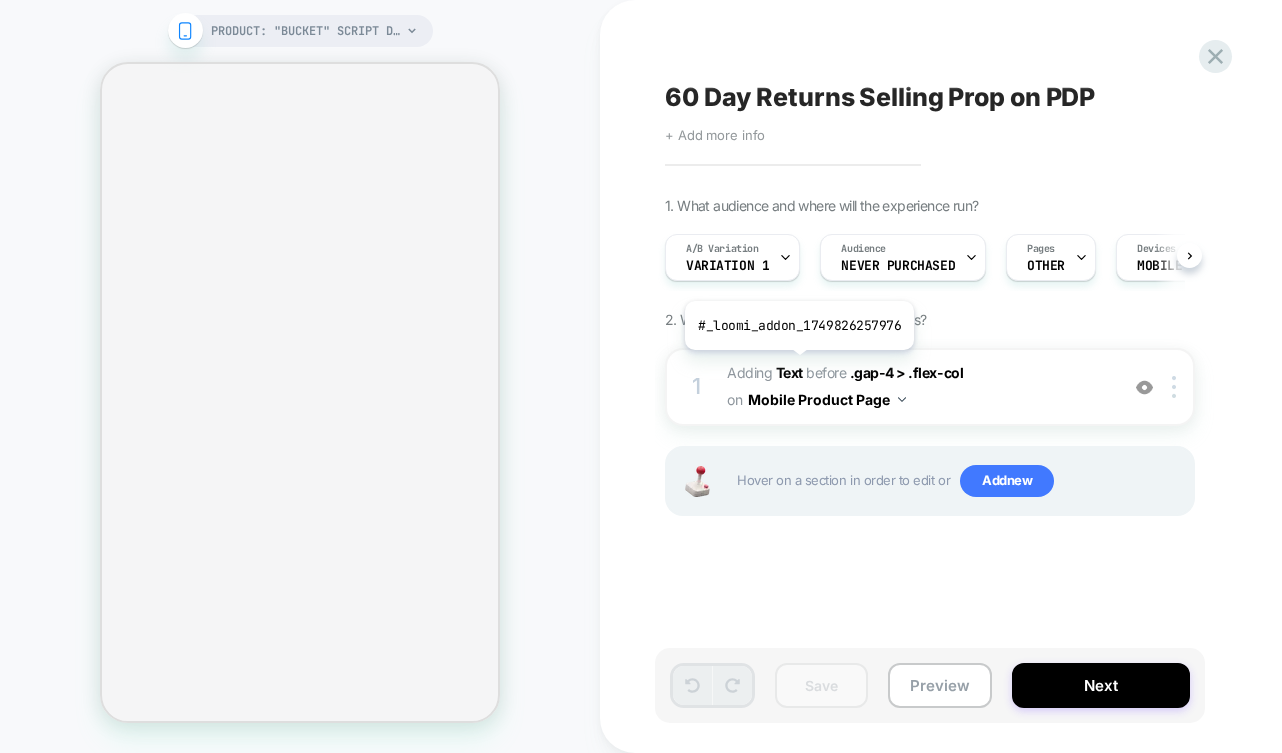 scroll, scrollTop: 0, scrollLeft: 1, axis: horizontal 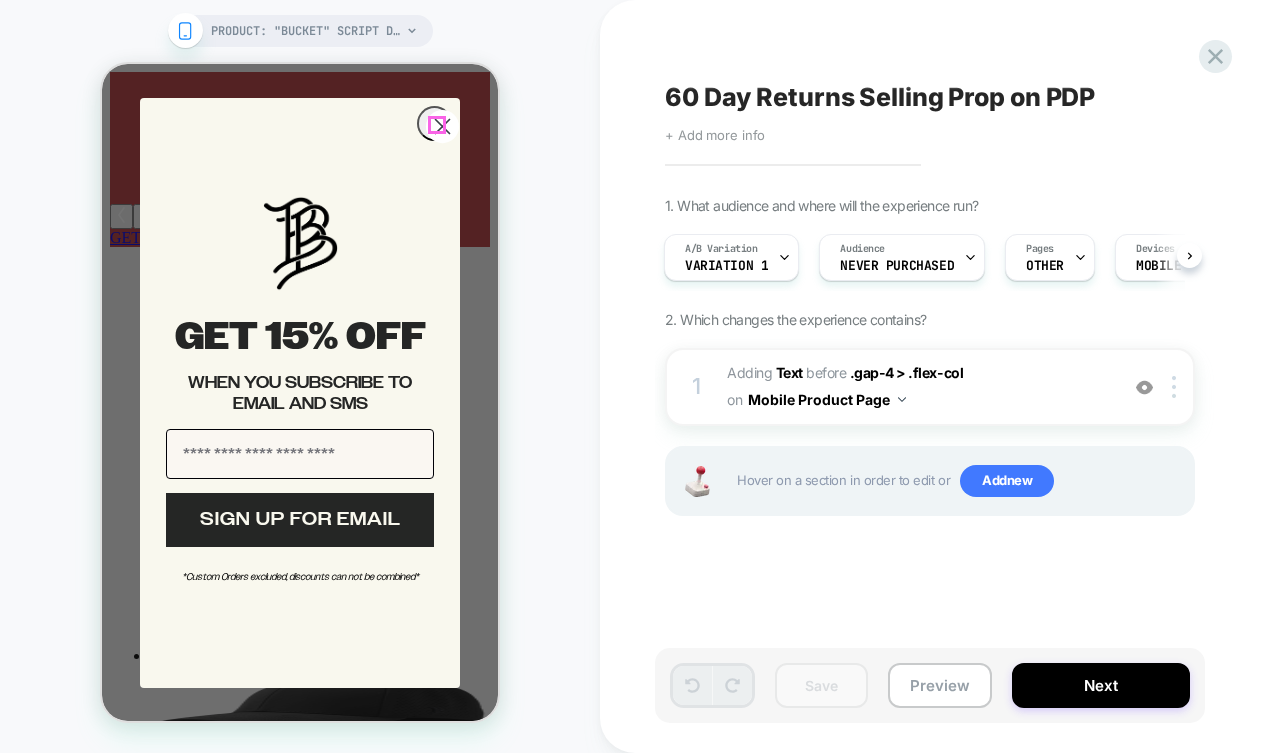 click 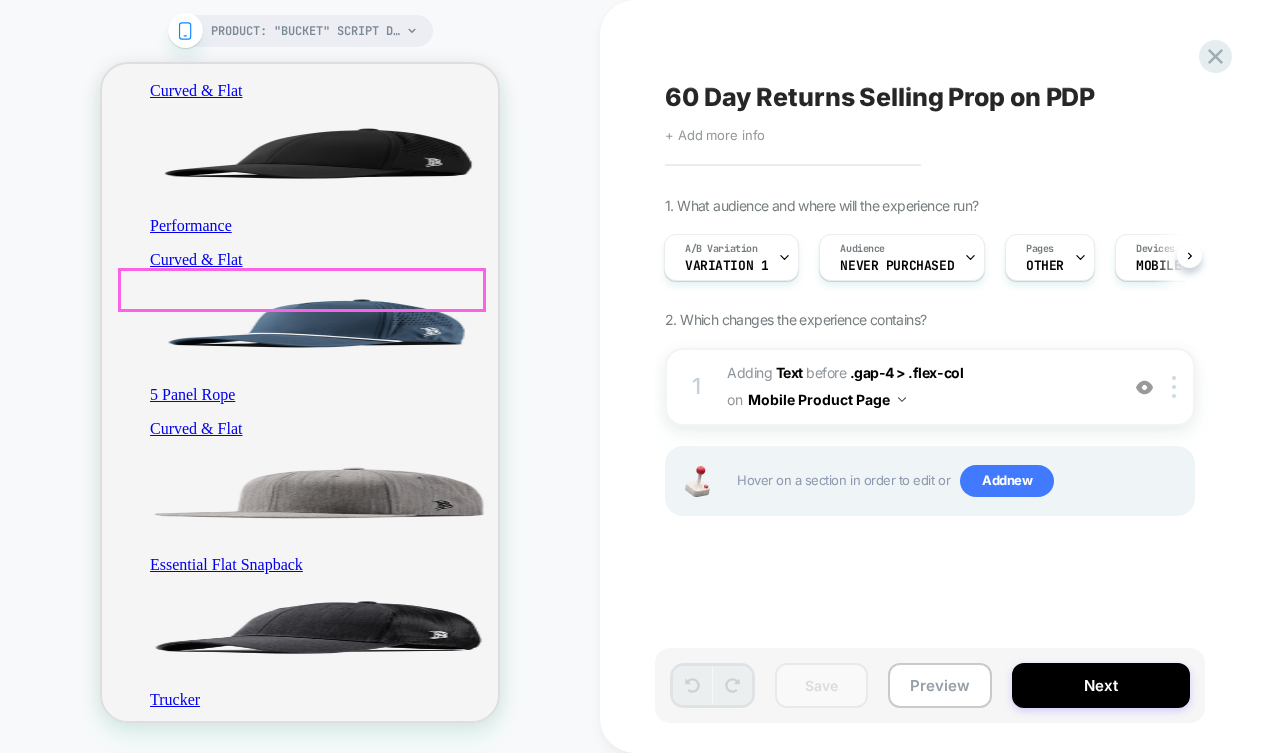scroll, scrollTop: 743, scrollLeft: 0, axis: vertical 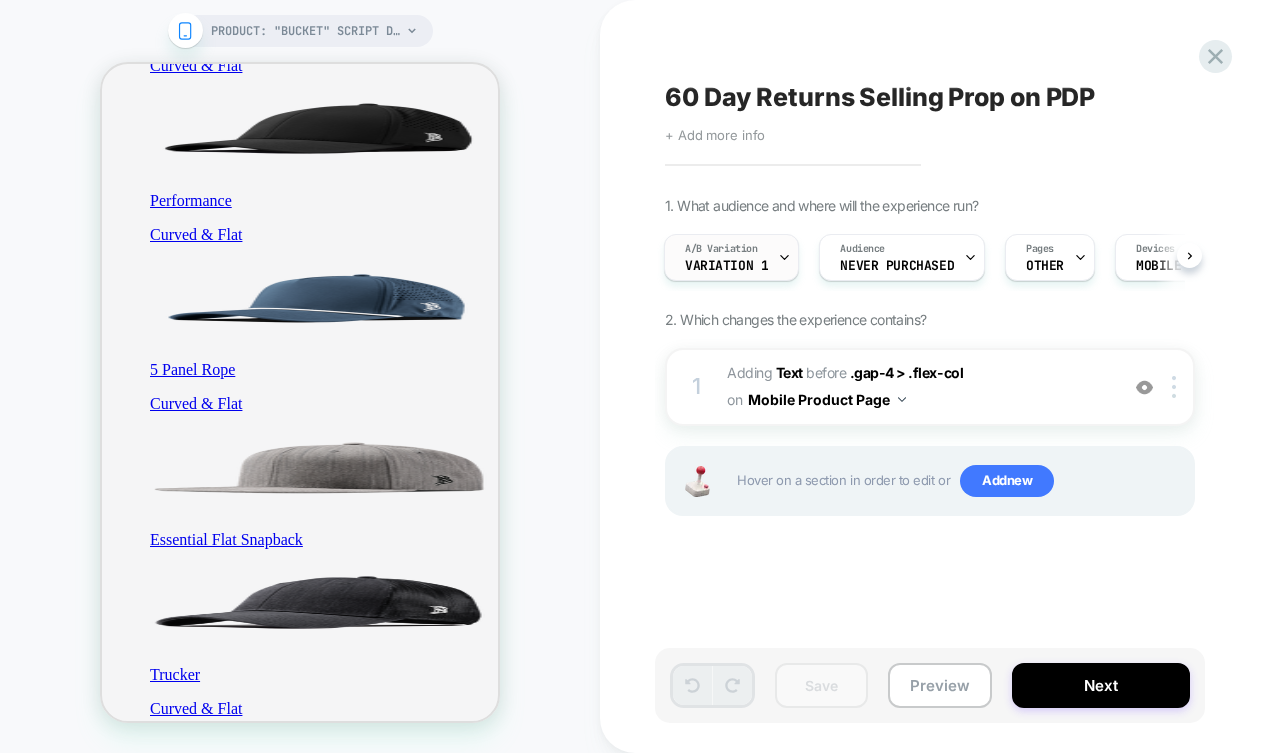 click on "Variation 1" at bounding box center [726, 266] 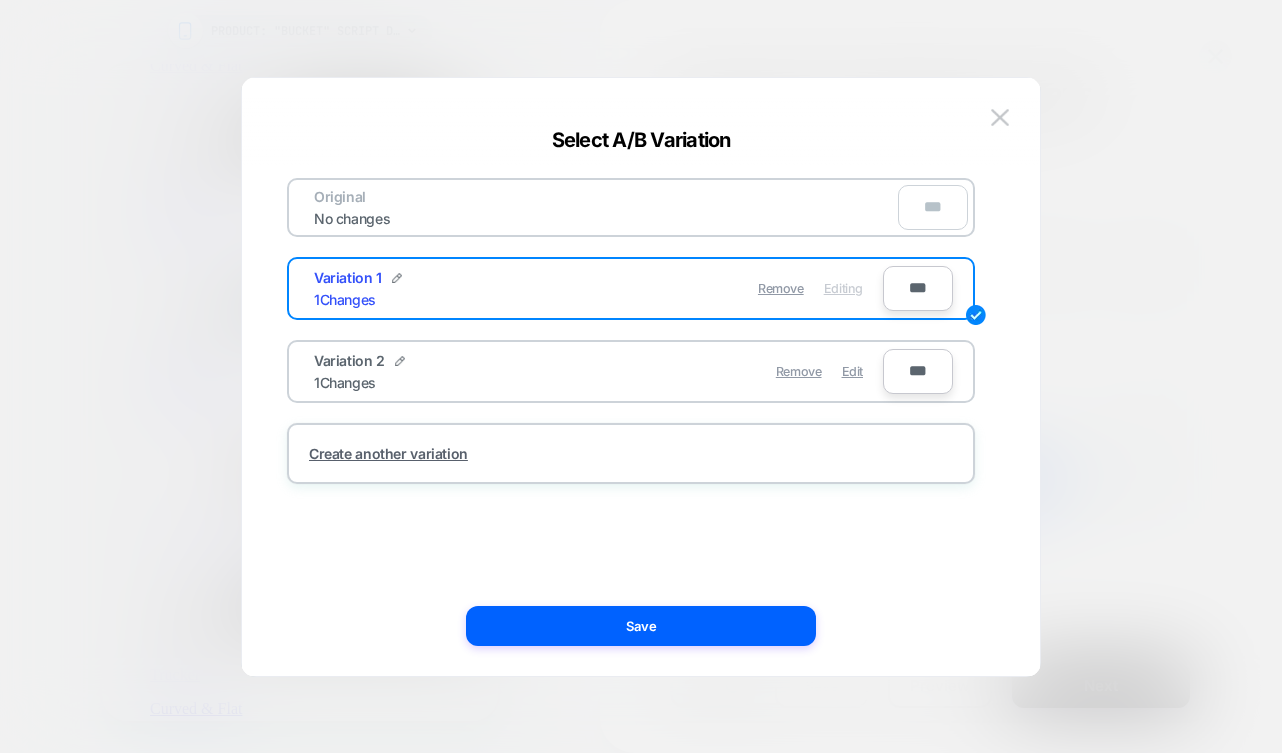 click on "Variation 2 1  Changes" at bounding box center [456, 371] 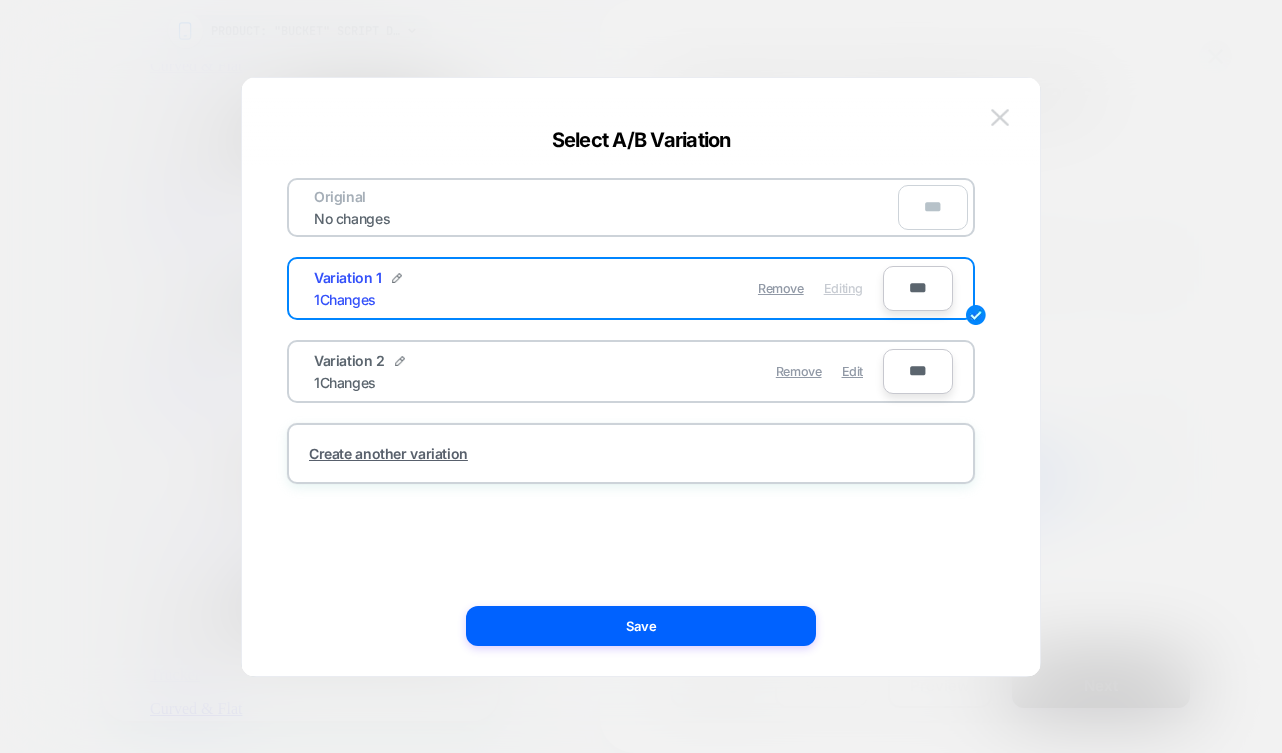 click at bounding box center (1000, 117) 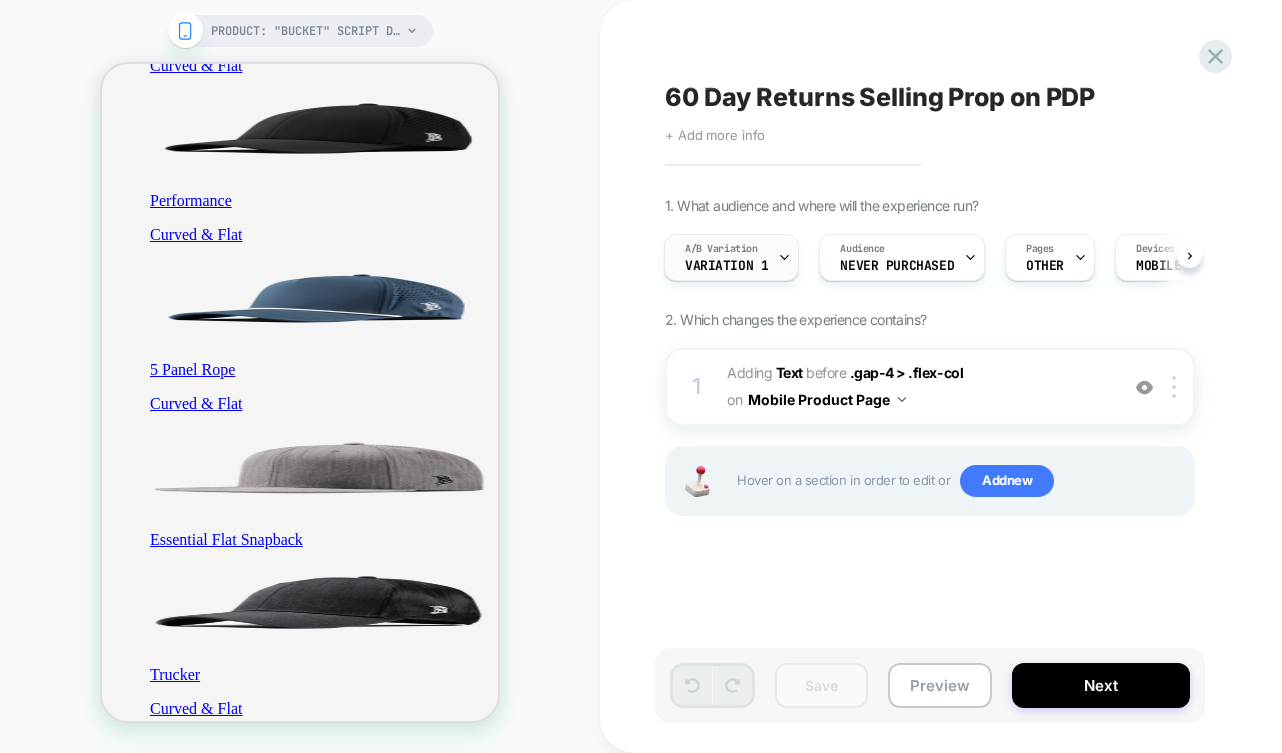 click on "Variation 1" at bounding box center [726, 266] 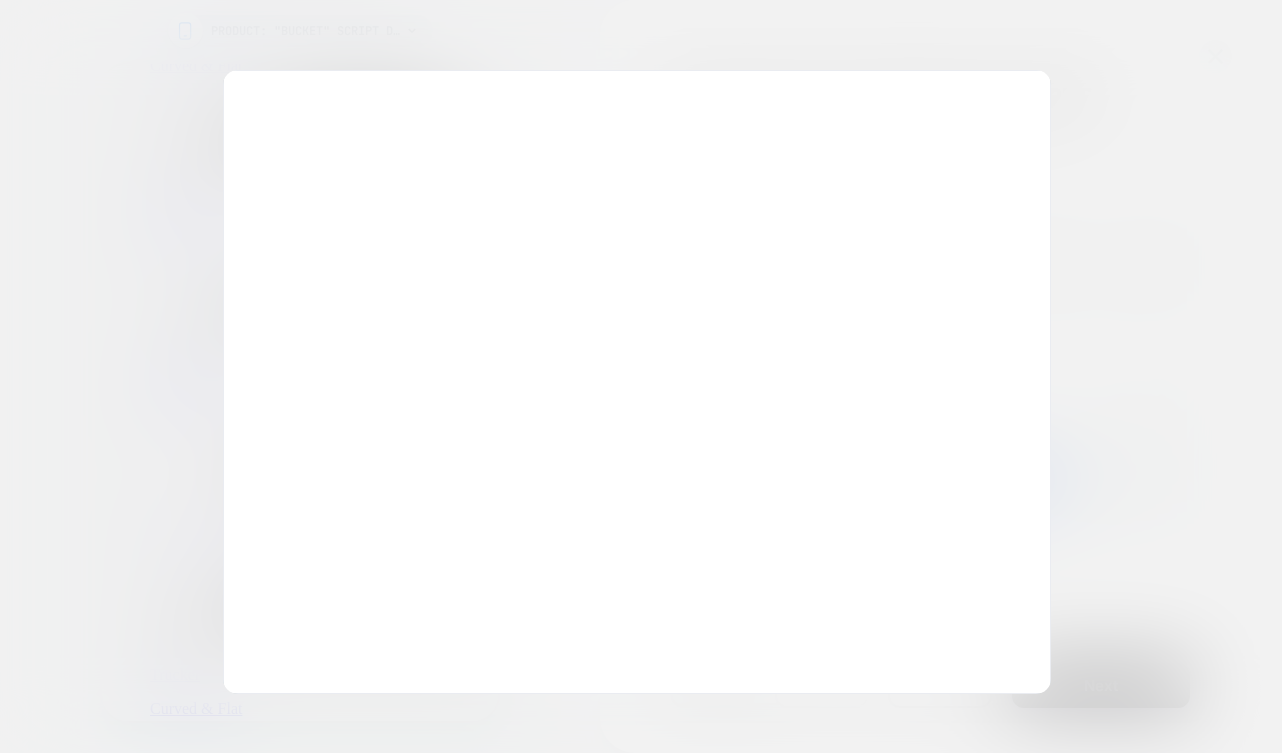 click on "Select A/B Variation Original No changes *** Variation 1 1  Changes Remove Editing *** Variation 2 1  Changes Remove Edit *** Create another variation Save" at bounding box center [637, 382] 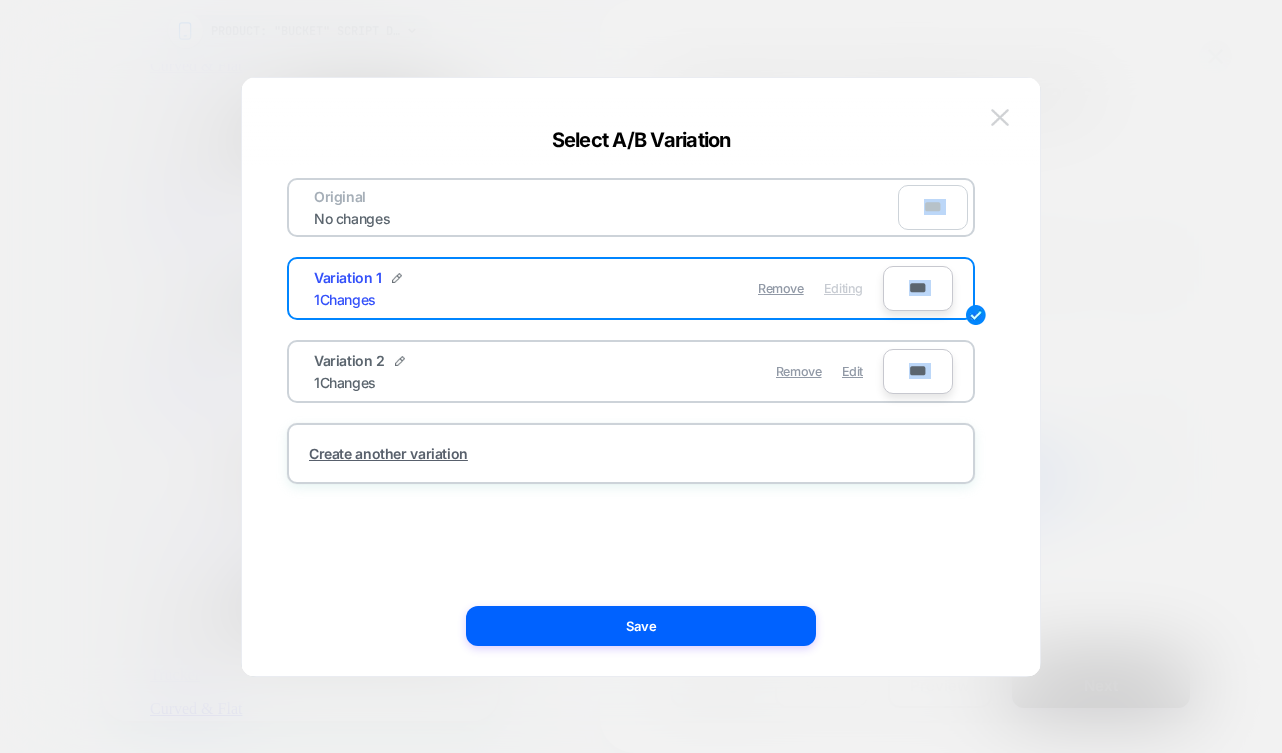 click at bounding box center [1000, 118] 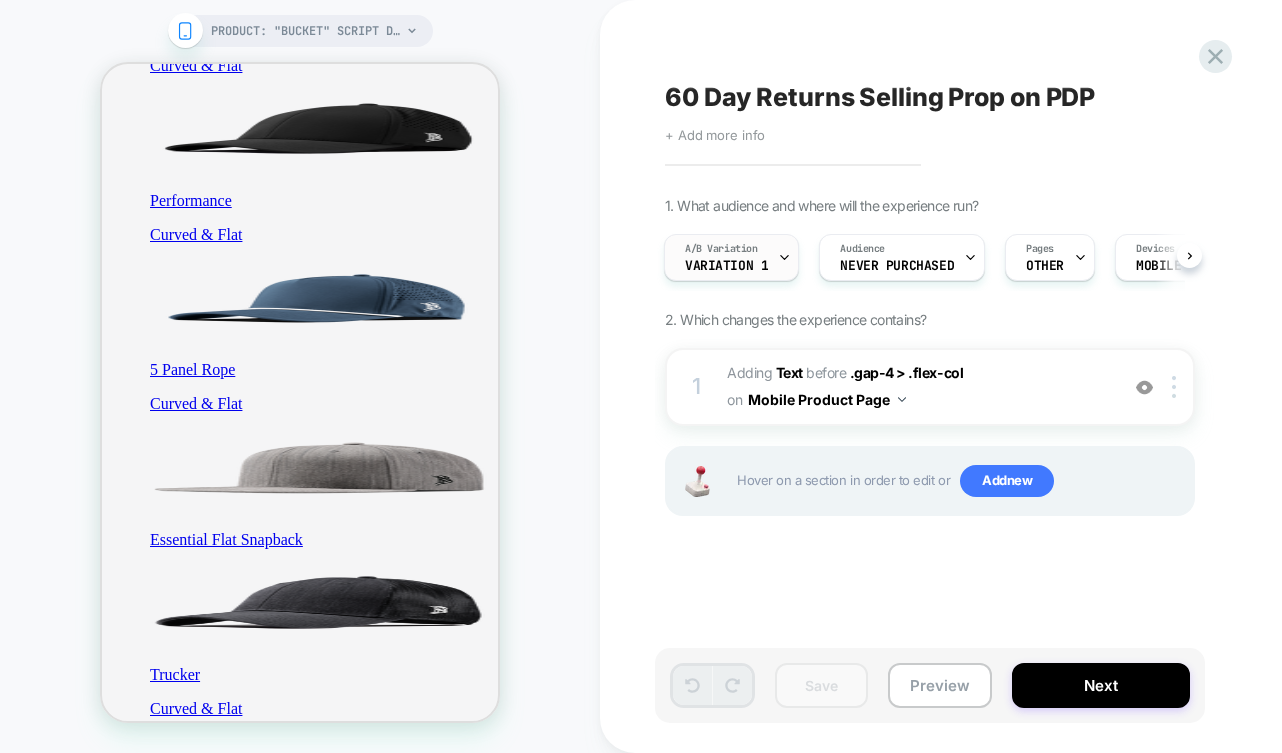 click 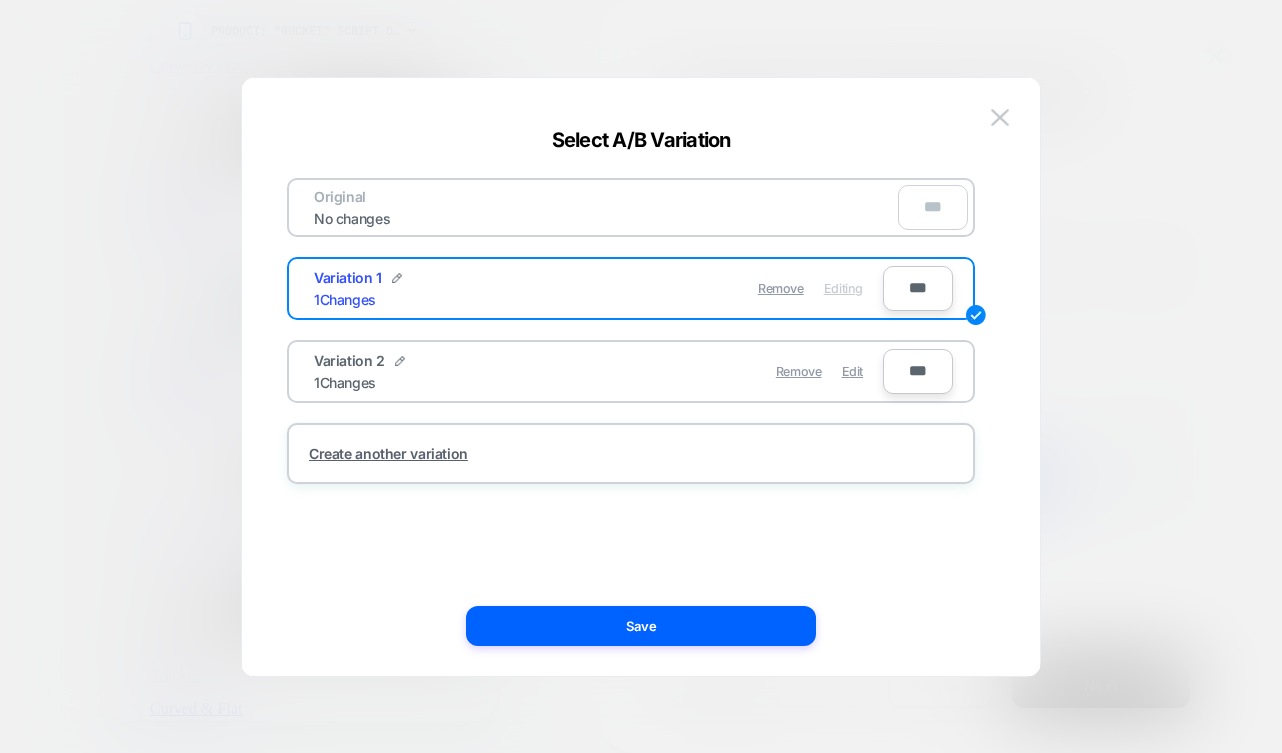 click on "Original No changes ***" at bounding box center (631, 207) 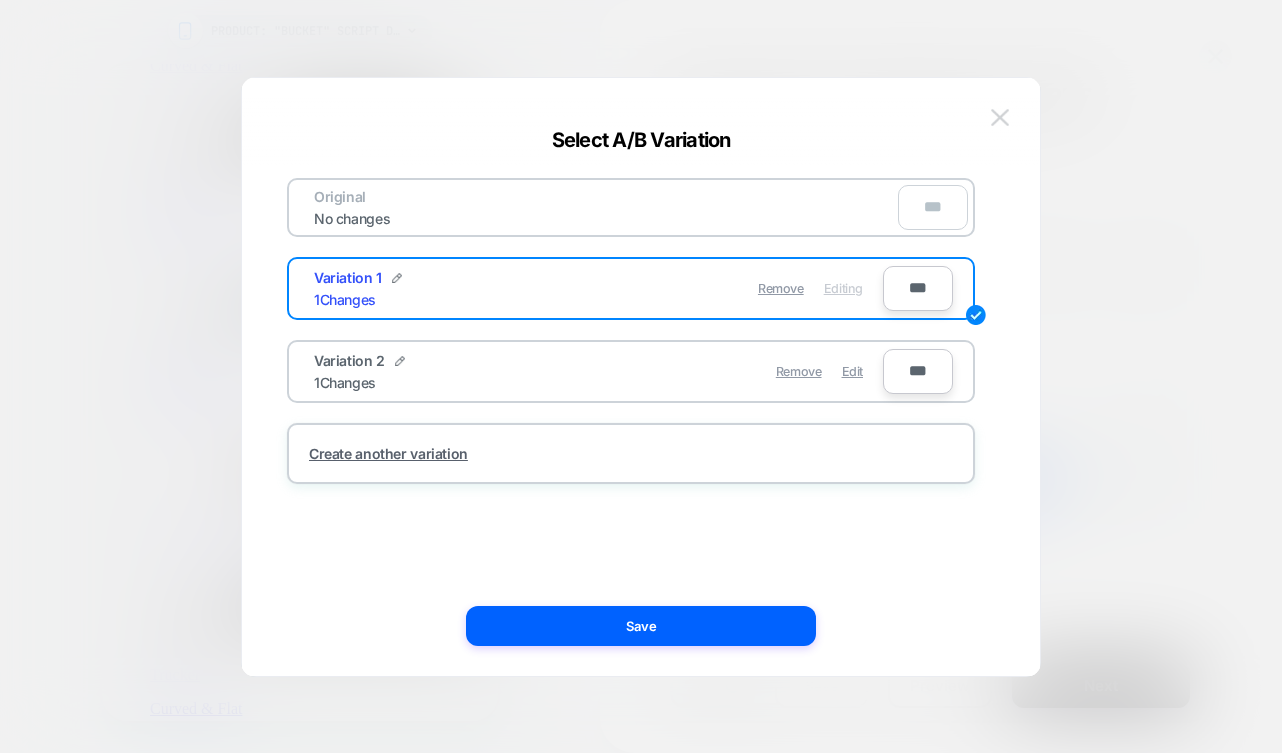 click at bounding box center (1000, 117) 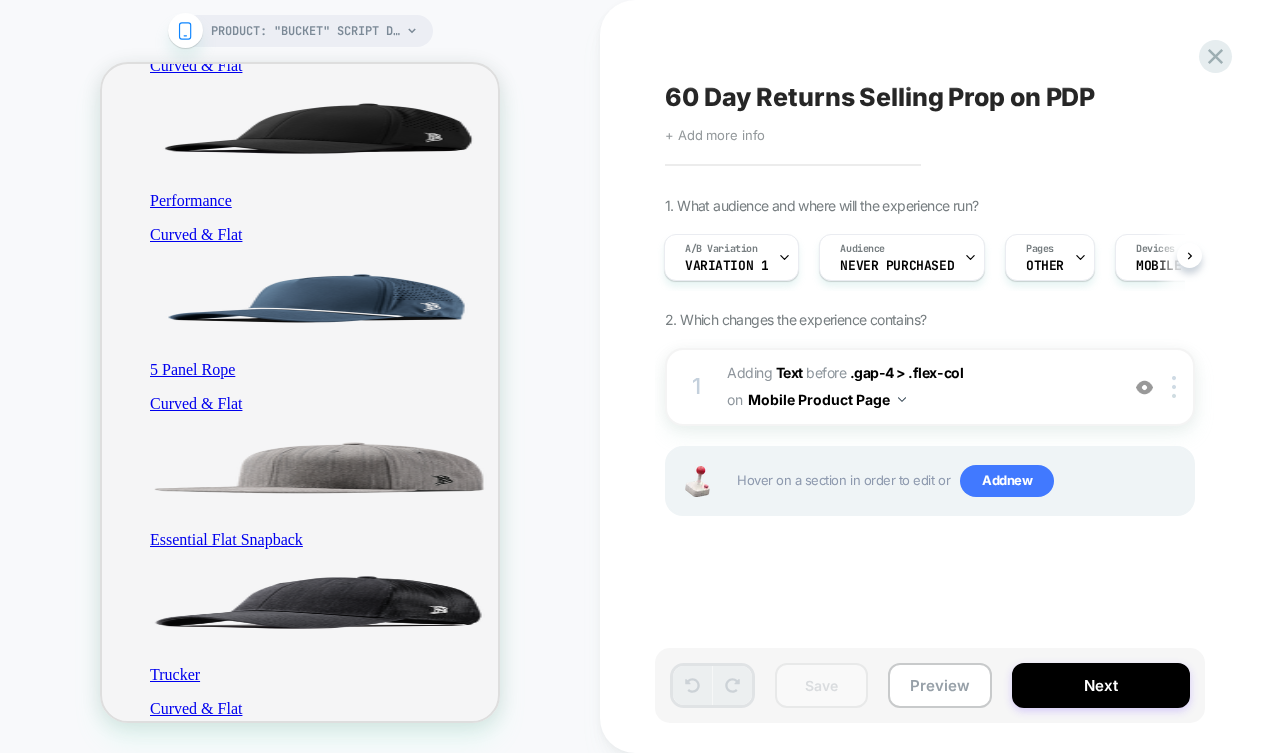 click on "Click to edit experience details + Add more info" at bounding box center [884, 127] 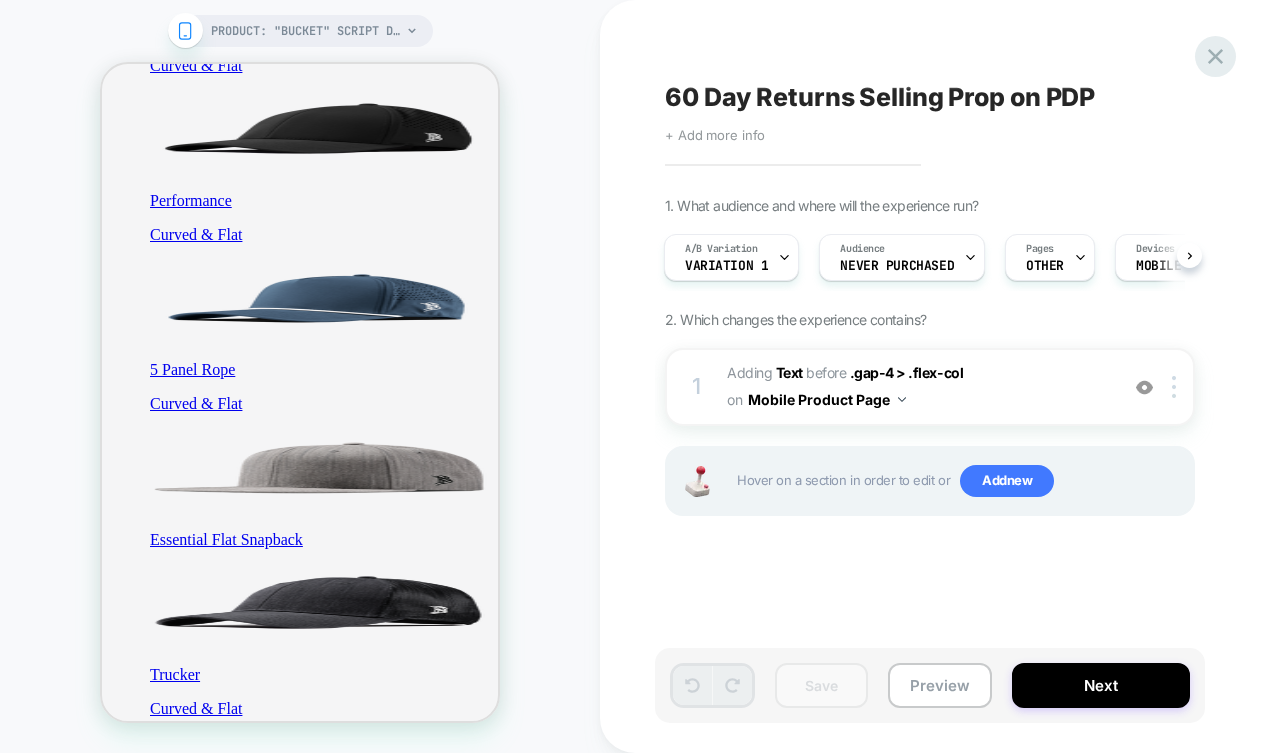 click 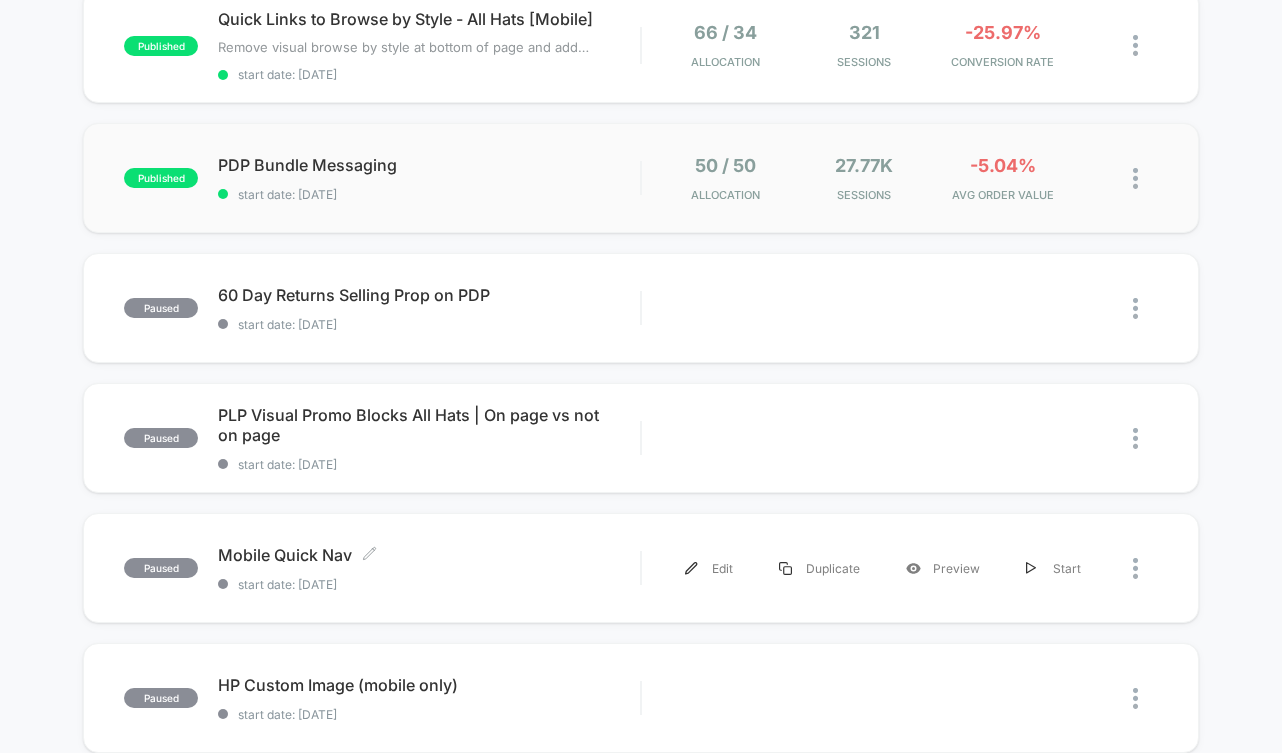 scroll, scrollTop: 503, scrollLeft: 0, axis: vertical 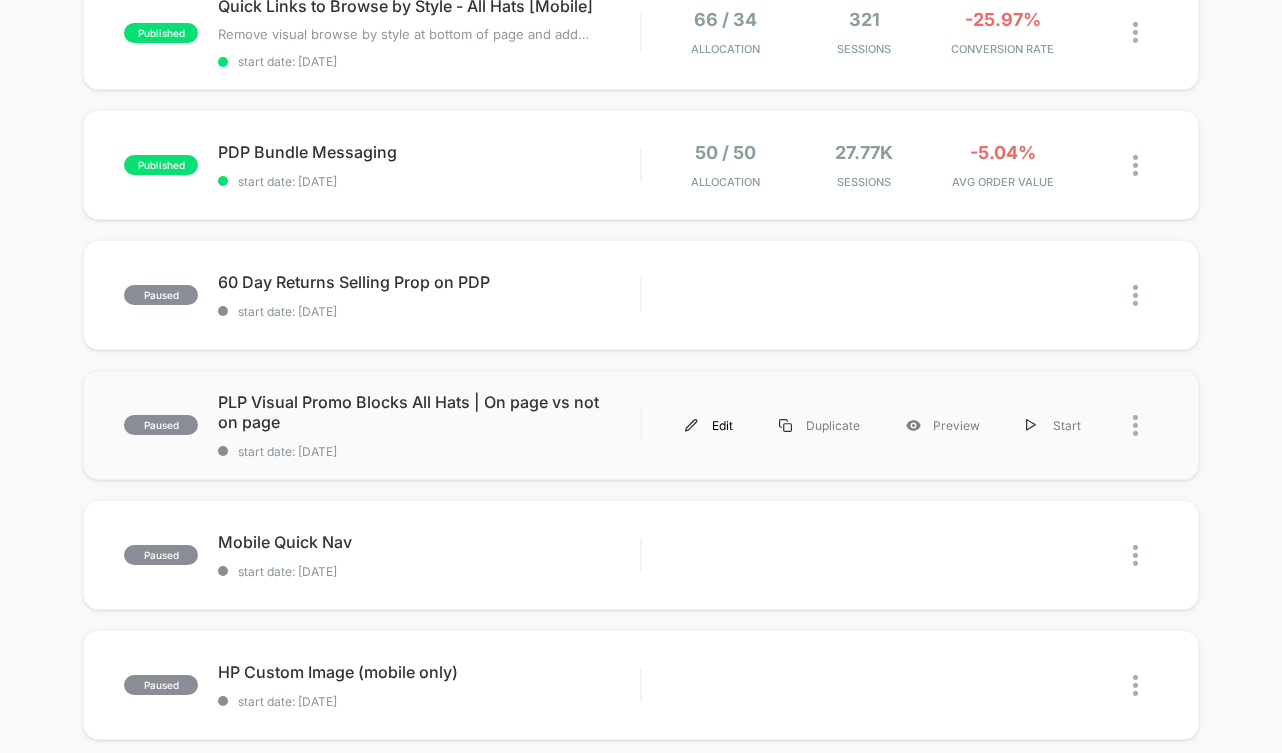 click on "Edit" at bounding box center [709, 425] 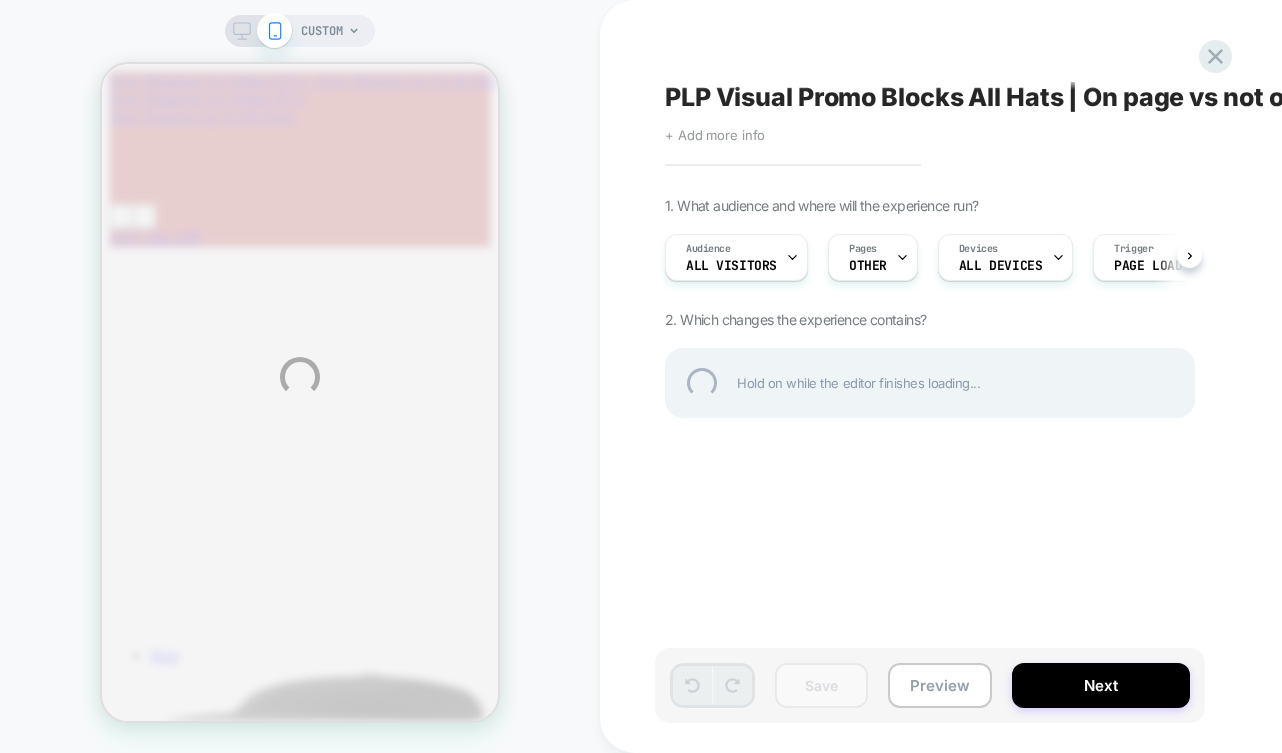 scroll, scrollTop: 0, scrollLeft: 0, axis: both 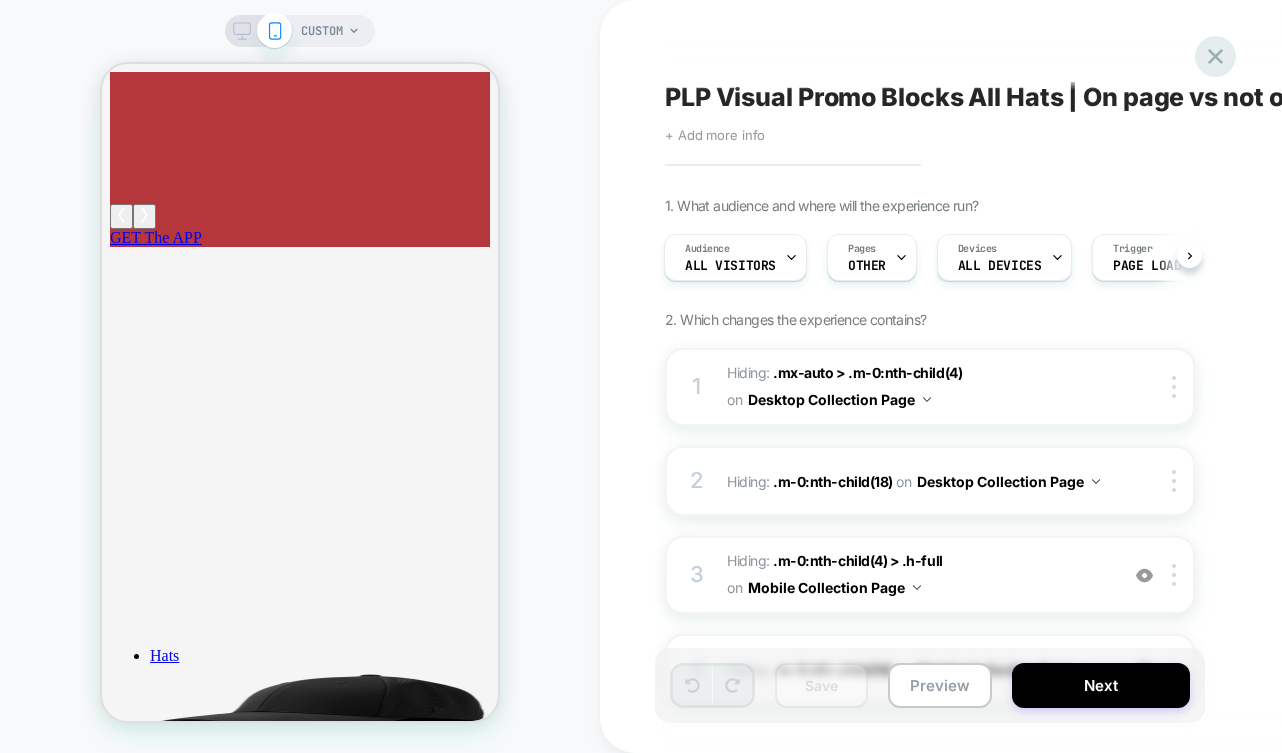 click 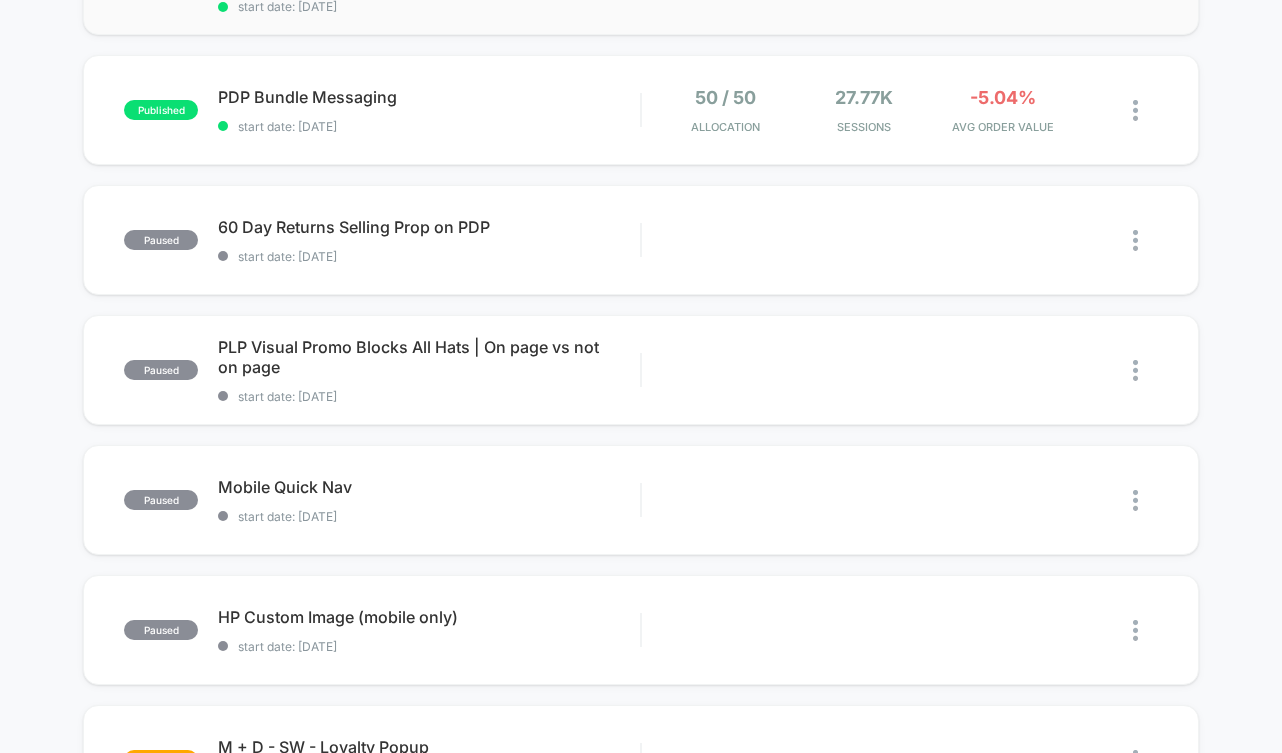 scroll, scrollTop: 522, scrollLeft: 0, axis: vertical 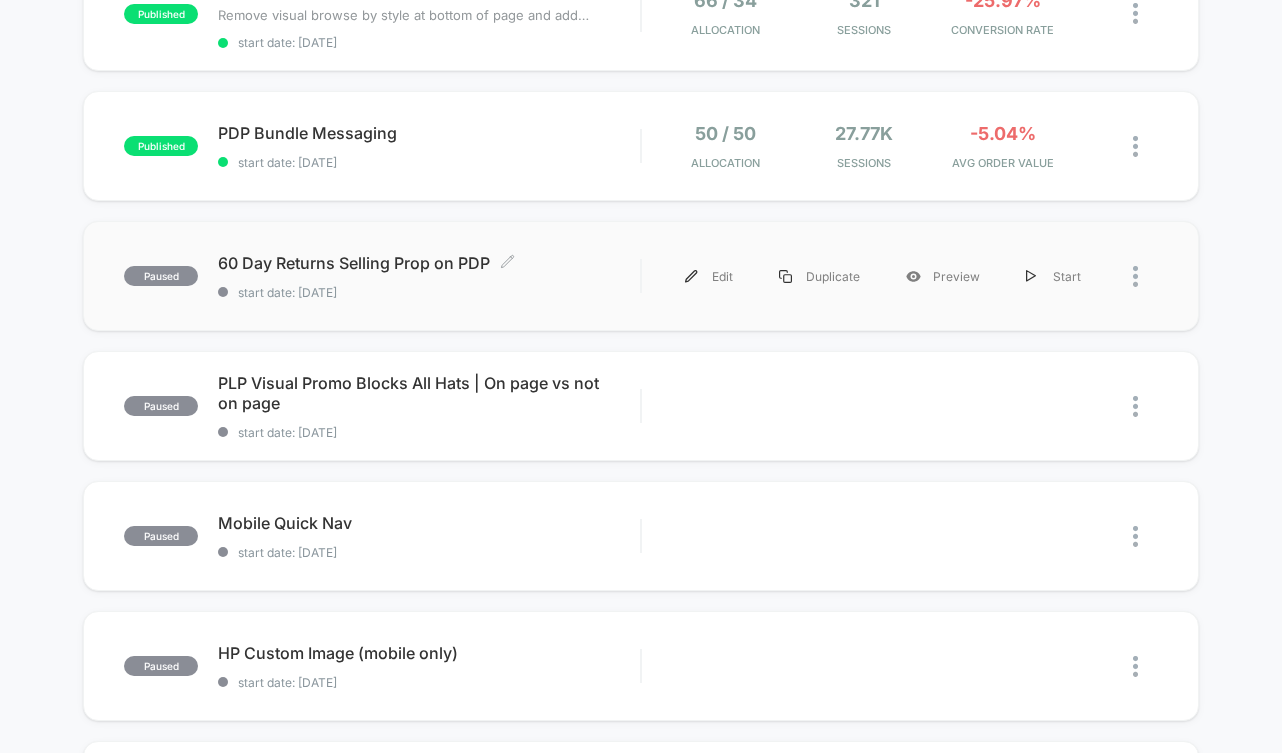 click on "60 Day Returns Selling Prop on PDP Click to edit experience details" at bounding box center [429, 263] 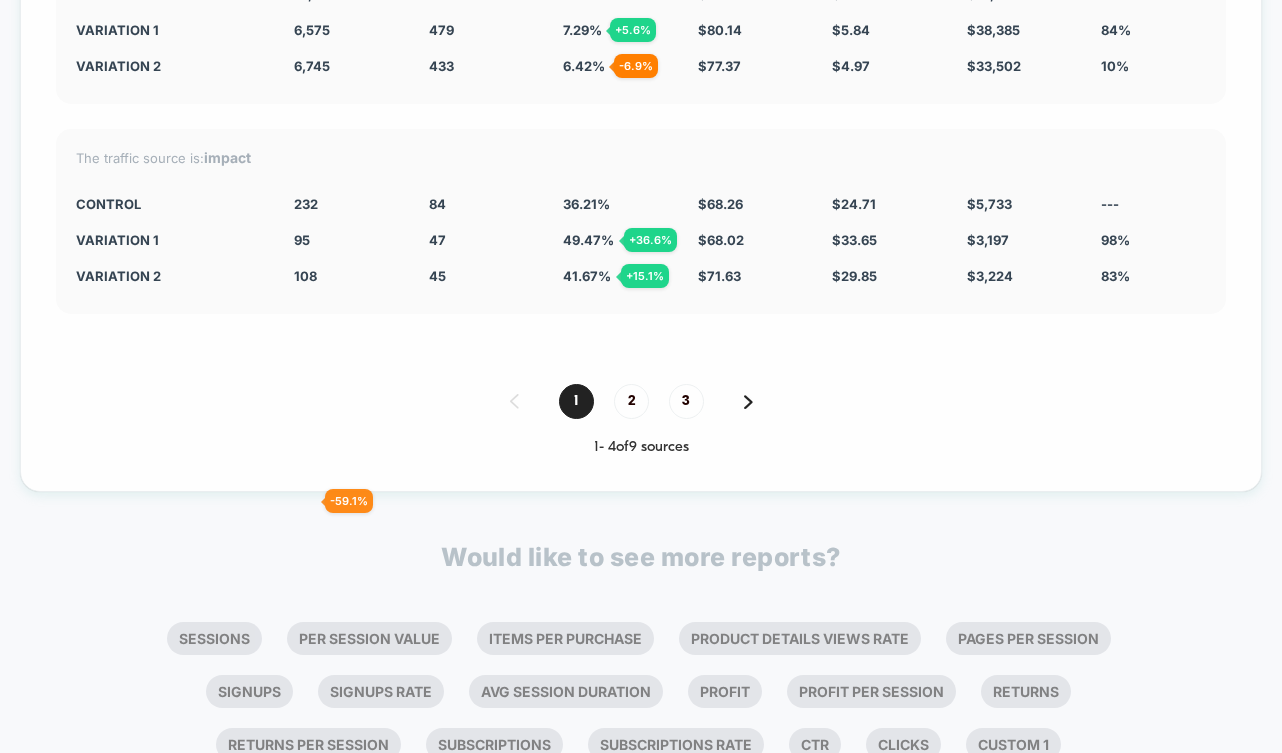 scroll, scrollTop: 5911, scrollLeft: 0, axis: vertical 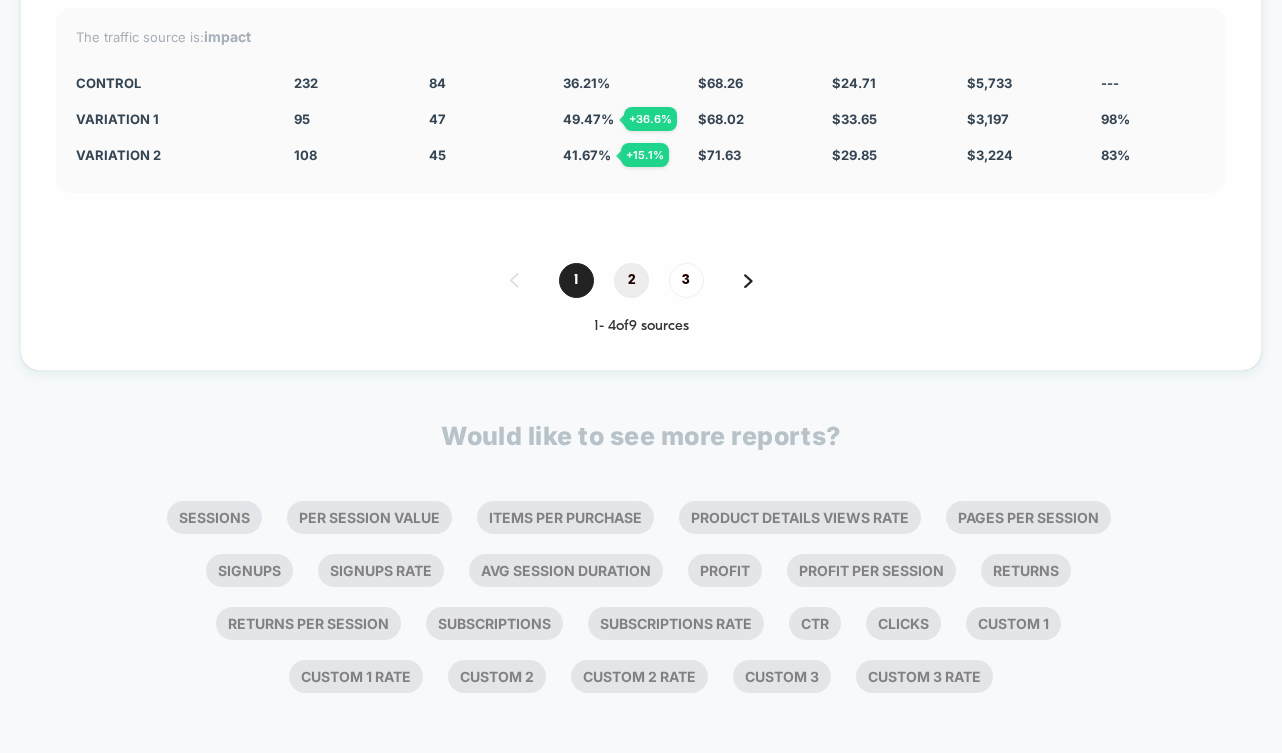click on "2" at bounding box center [631, 280] 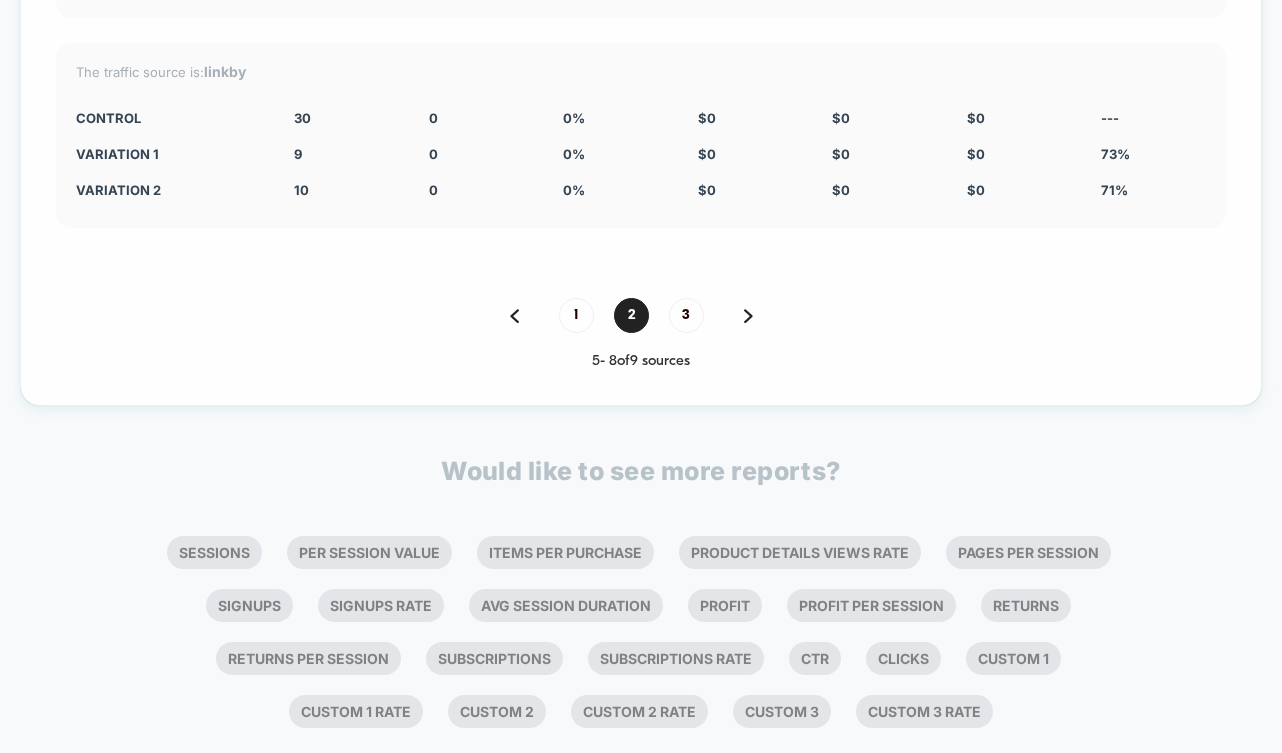 scroll, scrollTop: 5733, scrollLeft: 0, axis: vertical 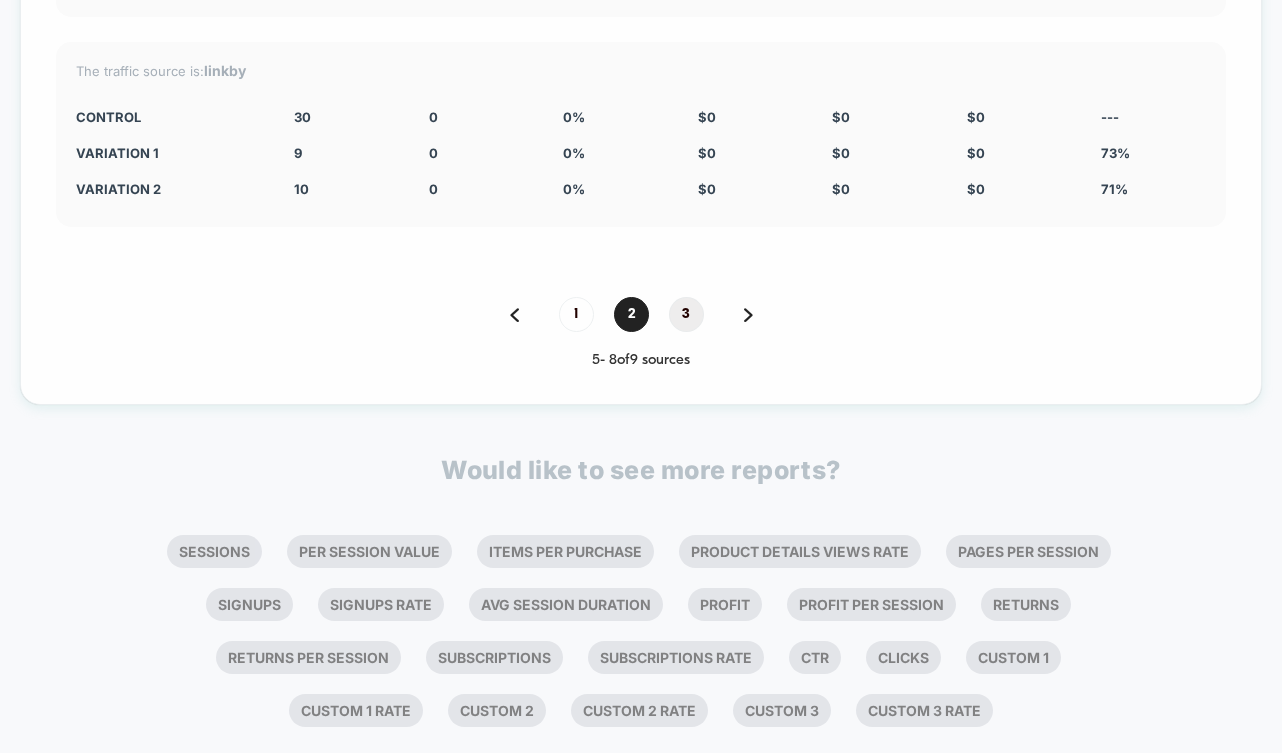click on "3" at bounding box center [686, 314] 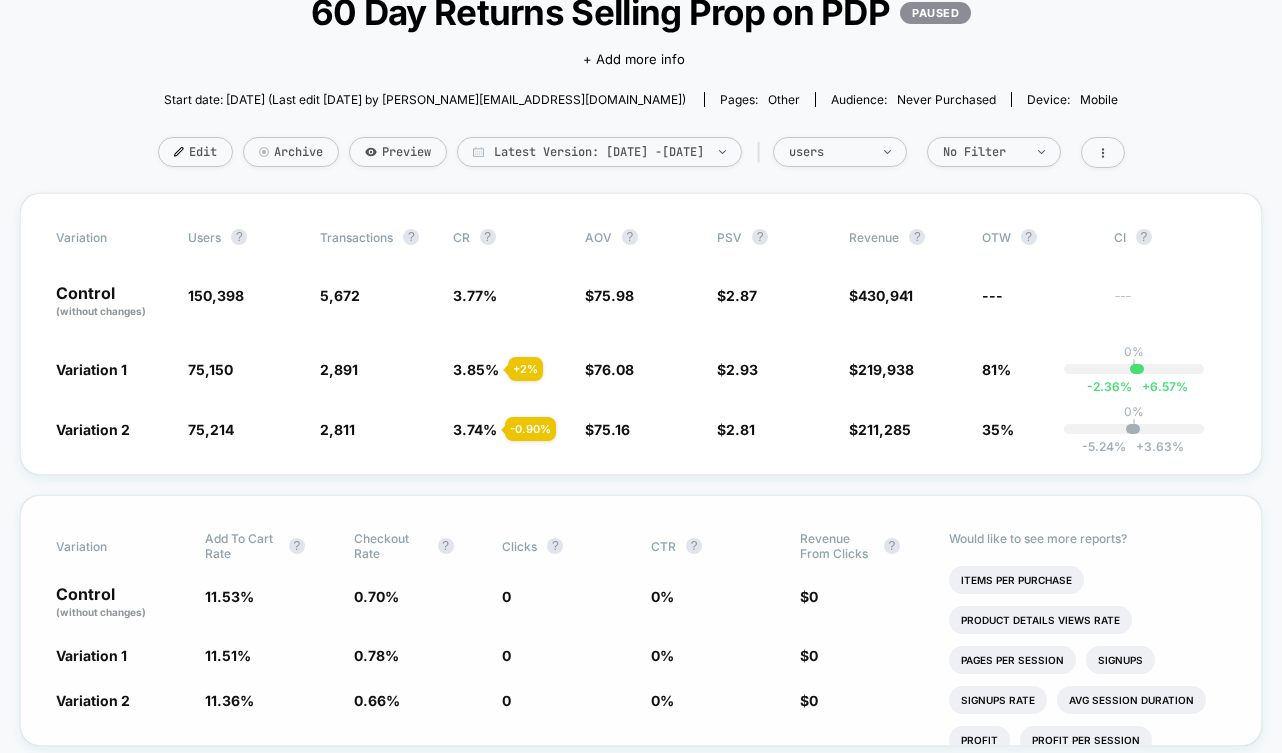 scroll, scrollTop: 0, scrollLeft: 0, axis: both 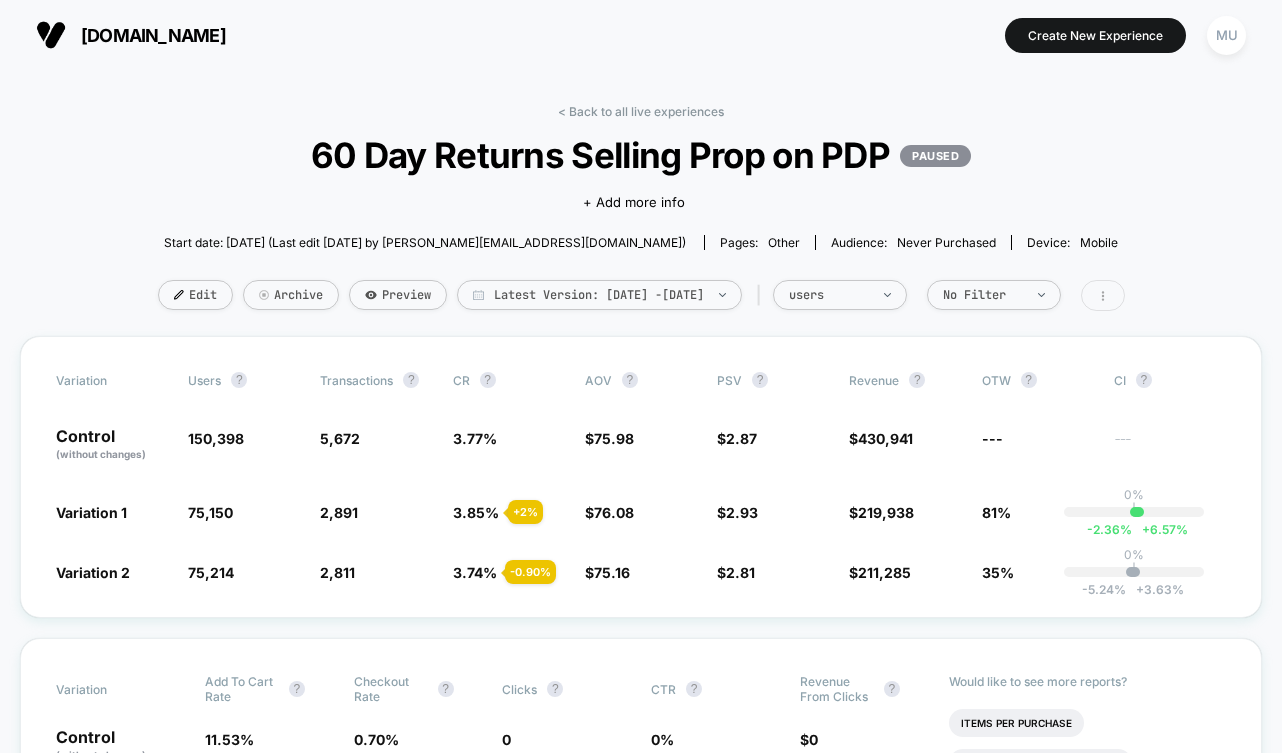 click 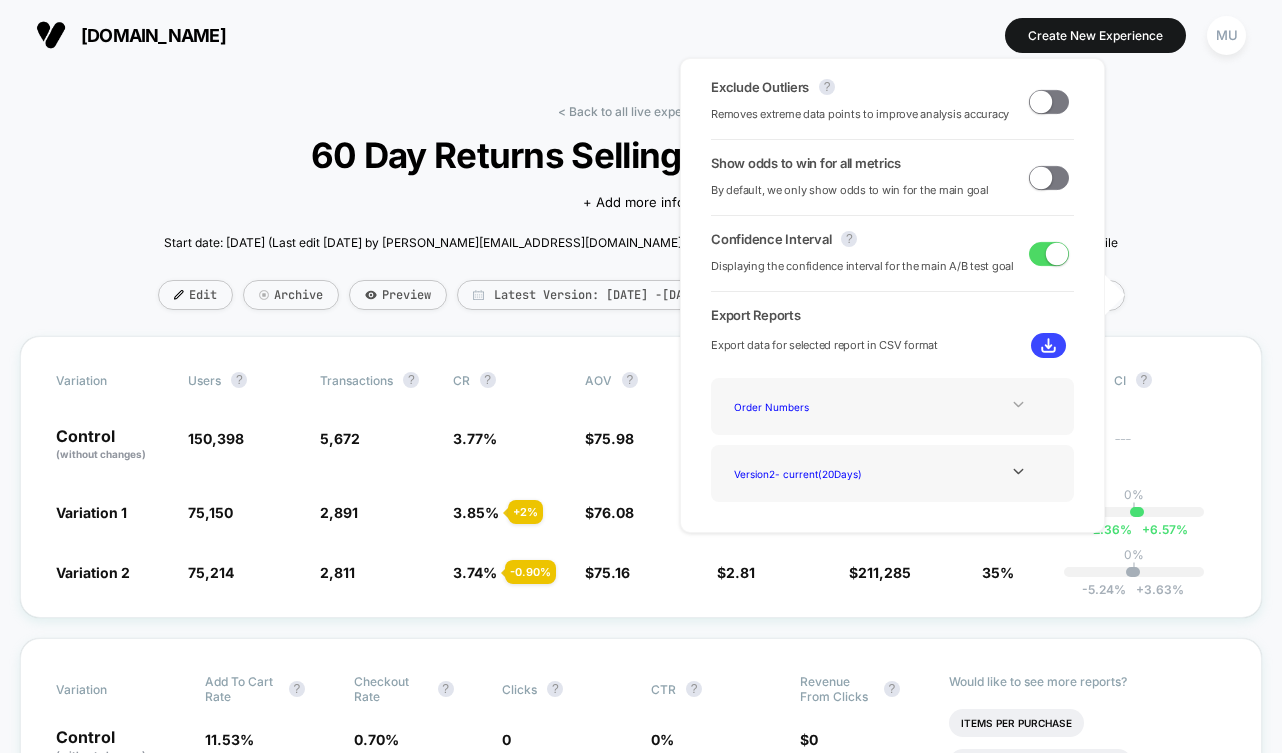 click 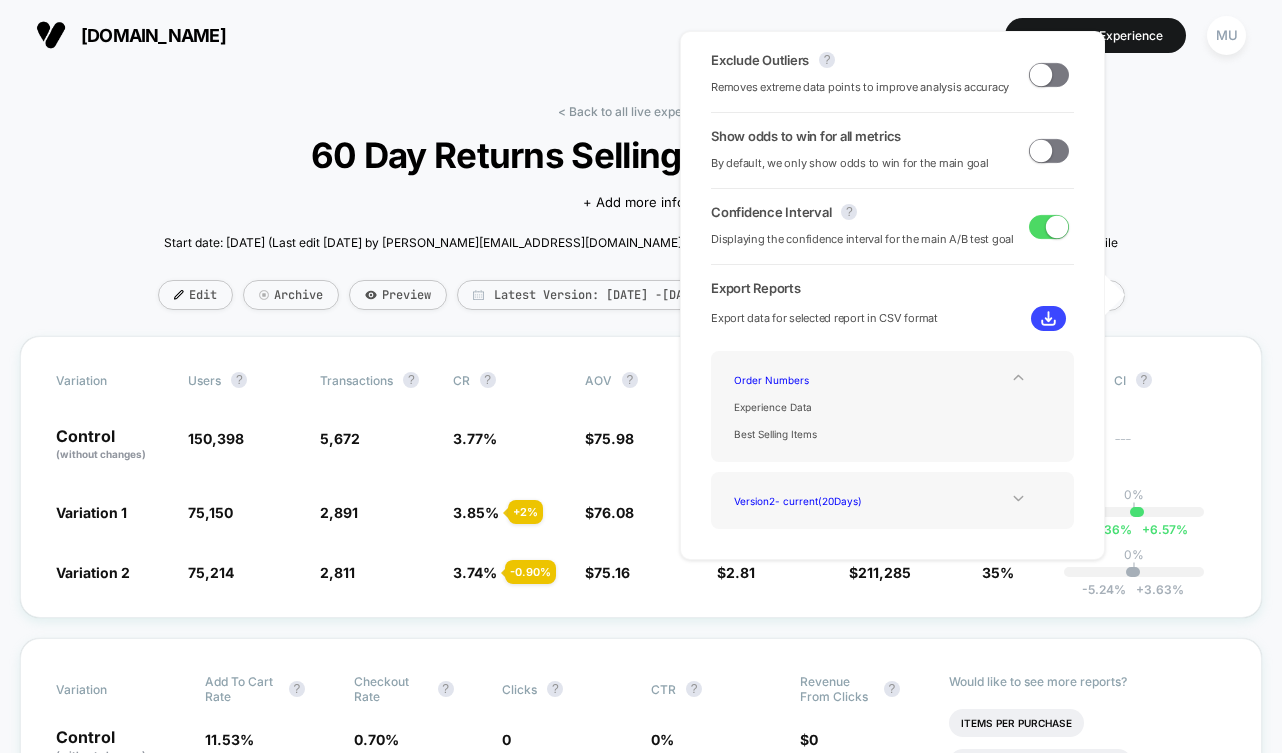 click 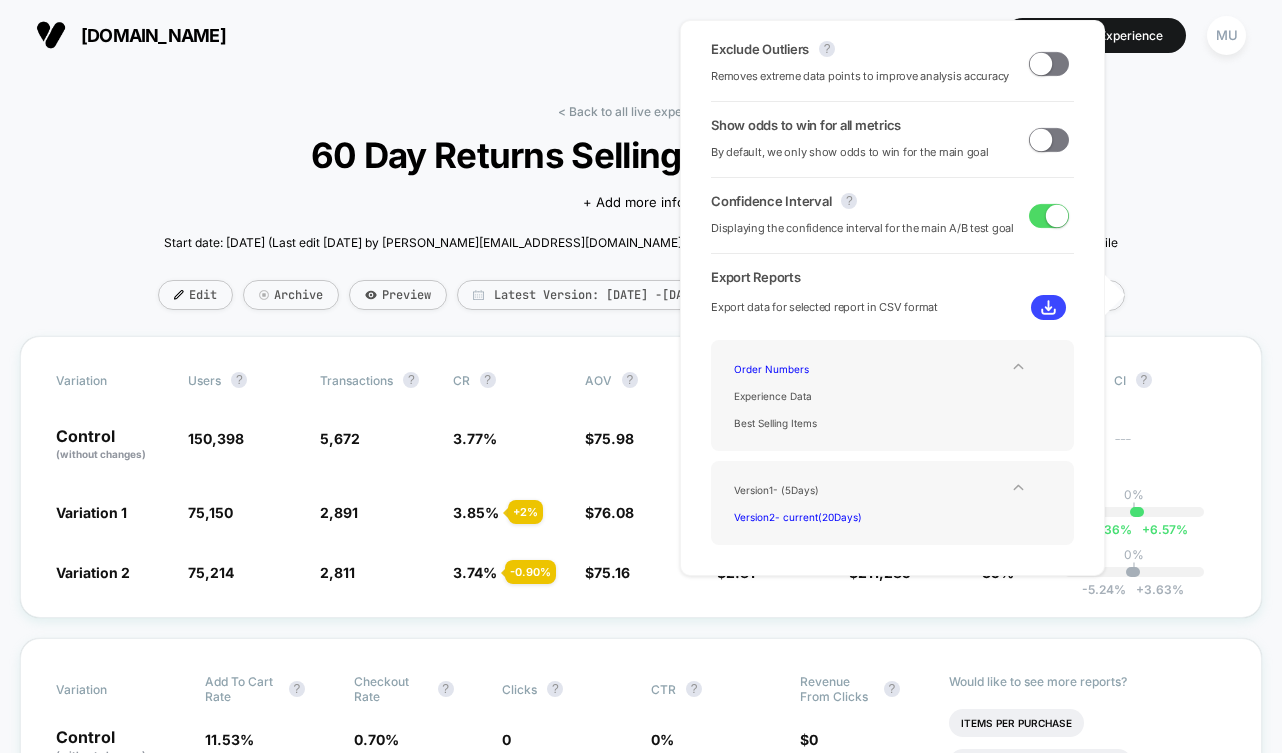 click on "Exclude Outliers ? Removes extreme data points to improve analysis accuracy Show odds to win for all metrics By default, we only show odds to win for the main goal Confidence Interval ? Displaying the confidence interval for the main A/B test goal Export Reports Export data for selected report in CSV format Order Numbers Experience Data Best Selling Items Version  1  -    ( 5  Days) Version  2  -   current   ( 20  Days)" at bounding box center [892, 298] 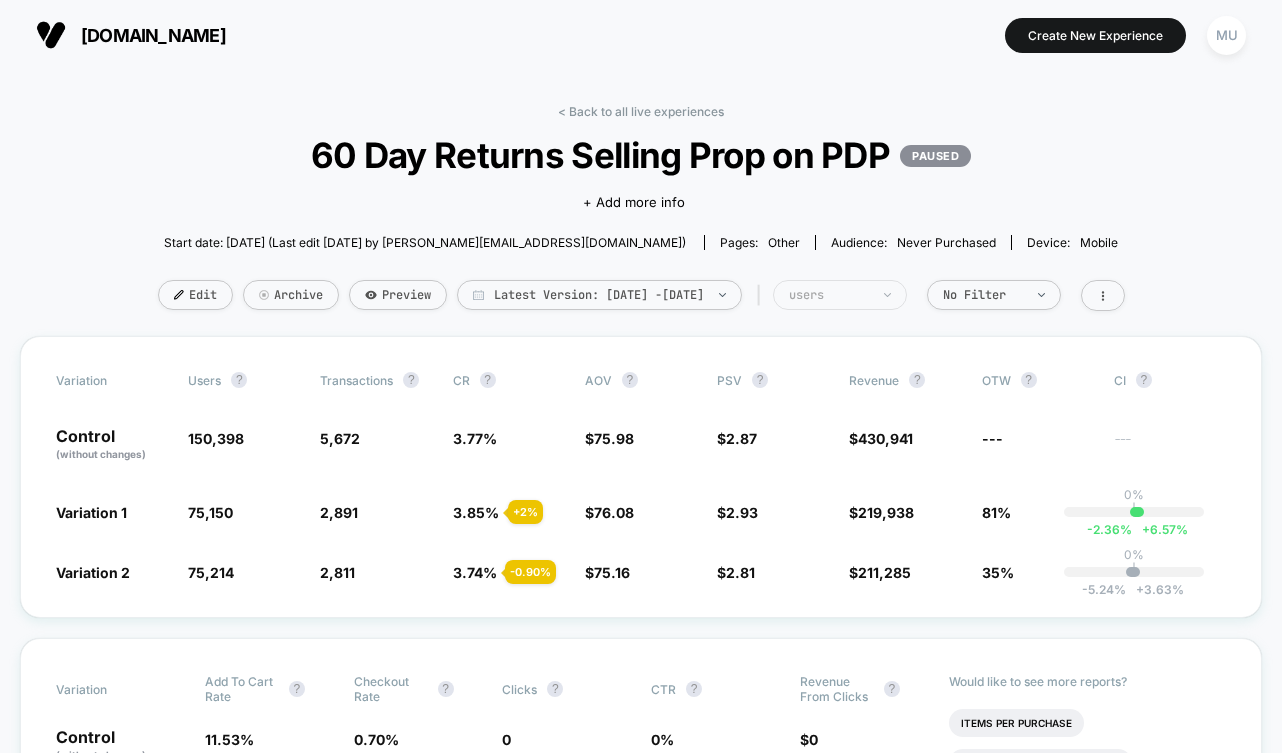 click on "users" at bounding box center (829, 295) 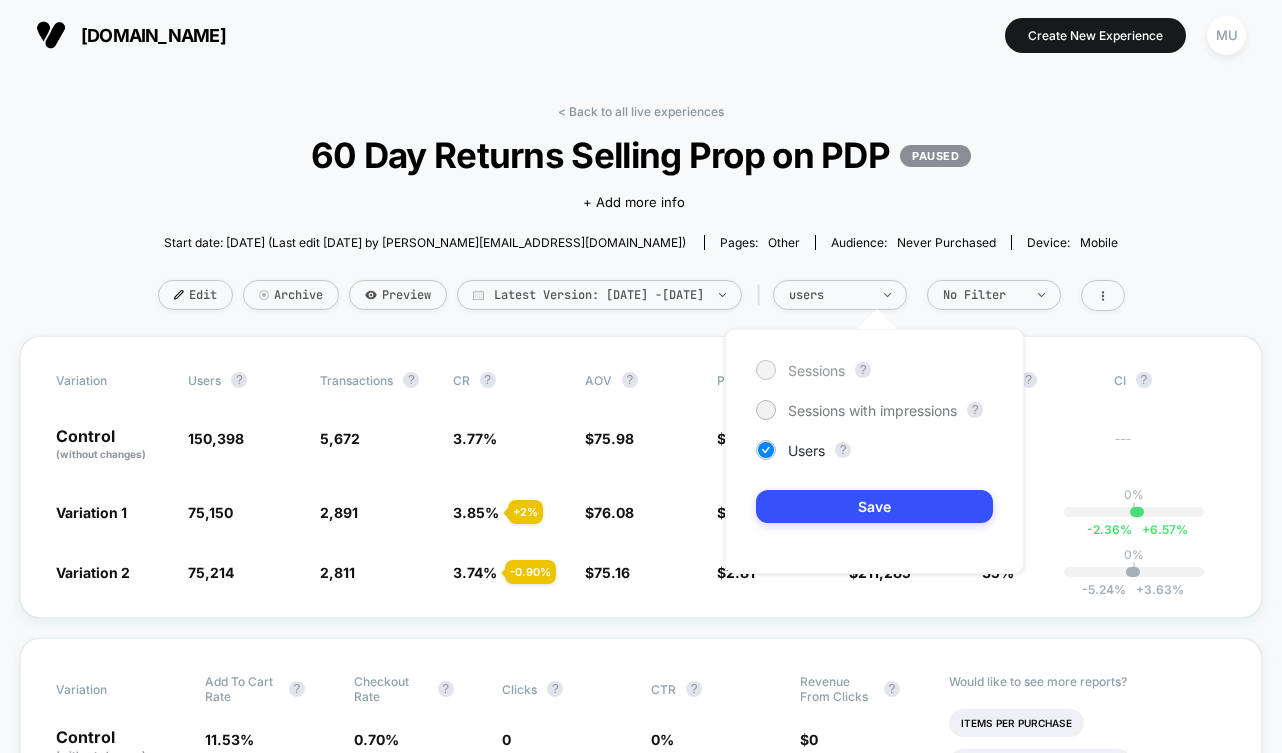 click on "Sessions" at bounding box center (816, 370) 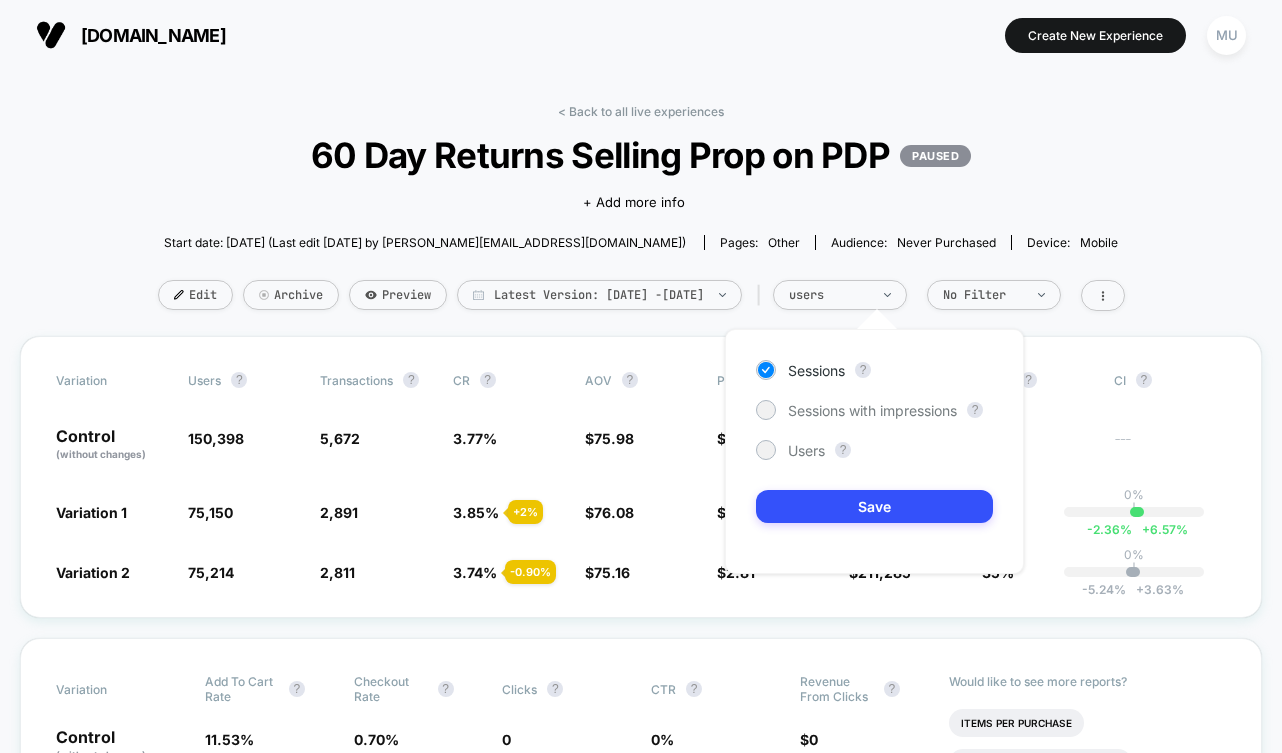 click on "< Back to all live experiences  60 Day Returns Selling Prop on PDP PAUSED Click to edit experience details + Add more info Start date: [DATE] (Last edit [DATE] by [PERSON_NAME][EMAIL_ADDRESS][DOMAIN_NAME]) Pages: other Audience: Never Purchased Device: mobile Edit Archive  Preview Latest Version:     [DATE]    -    [DATE] |   users   No Filter Variation users ? Transactions ? CR ? AOV ? PSV ? Revenue ? OTW ? CI ? Control (without changes) 150,398 5,672 3.77 % $ 75.98 $ 2.87 $ 430,941 --- --- Variation 1 75,150 - 50 % 2,891 + 2 % 3.85 % + 2 % $ 76.08 + 0.13 % $ 2.93 + 2.1 % $ 219,938 + 2.1 % 81% 0% | -2.36 % + 6.57 % Variation 2 75,214 - 50 % 2,811 - 0.90 % 3.74 % - 0.90 % $ 75.16 - 1.1 % $ 2.81 - 2 % $ 211,285 - 2 % 35% 0% | -5.24 % + 3.63 % Variation Add To Cart Rate ? Checkout Rate ? Clicks ? CTR ? Revenue From Clicks ? Control (without changes) 11.53 % 0.70 % 0 0 % $ 0 Variation 1 11.51 % - 0.20 % 0.78 % + 10.6 % 0 0 % $ 0 Variation 2 11.36 % - 1.5 % 0.66 % - 5.8 % 0 0 % $ 0 Would like to see more reports?" at bounding box center (641, 3037) 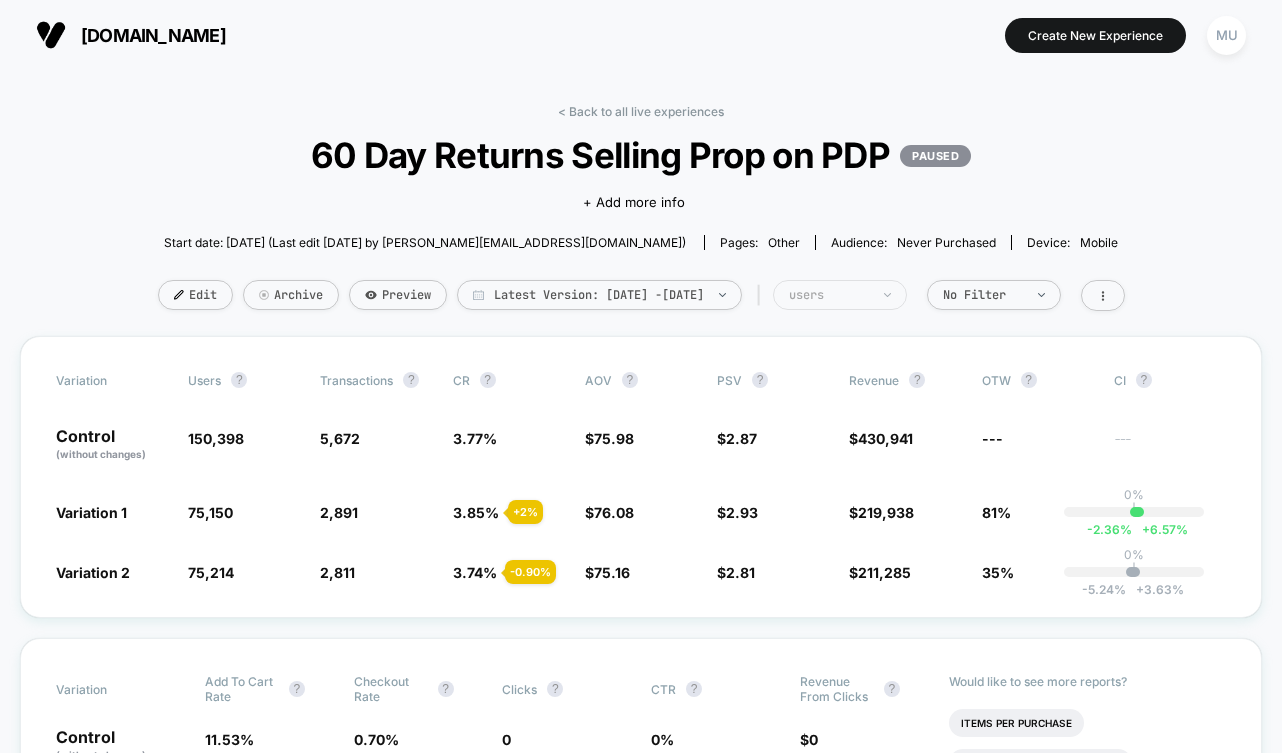 click on "users" at bounding box center [829, 295] 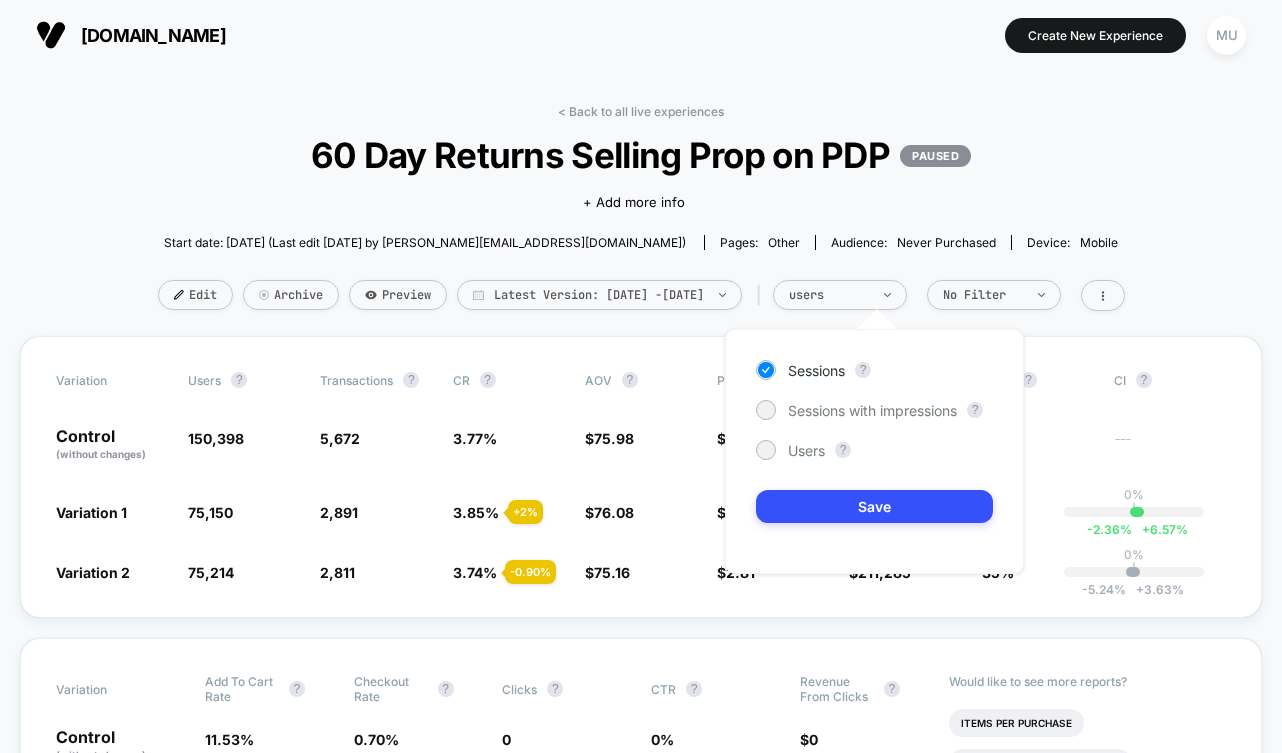 click on "< Back to all live experiences  60 Day Returns Selling Prop on PDP PAUSED Click to edit experience details + Add more info Start date: [DATE] (Last edit [DATE] by [PERSON_NAME][EMAIL_ADDRESS][DOMAIN_NAME]) Pages: other Audience: Never Purchased Device: mobile Edit Archive  Preview Latest Version:     [DATE]    -    [DATE] |   users   No Filter Variation users ? Transactions ? CR ? AOV ? PSV ? Revenue ? OTW ? CI ? Control (without changes) 150,398 5,672 3.77 % $ 75.98 $ 2.87 $ 430,941 --- --- Variation 1 75,150 - 50 % 2,891 + 2 % 3.85 % + 2 % $ 76.08 + 0.13 % $ 2.93 + 2.1 % $ 219,938 + 2.1 % 81% 0% | -2.36 % + 6.57 % Variation 2 75,214 - 50 % 2,811 - 0.90 % 3.74 % - 0.90 % $ 75.16 - 1.1 % $ 2.81 - 2 % $ 211,285 - 2 % 35% 0% | -5.24 % + 3.63 % Variation Add To Cart Rate ? Checkout Rate ? Clicks ? CTR ? Revenue From Clicks ? Control (without changes) 11.53 % 0.70 % 0 0 % $ 0 Variation 1 11.51 % - 0.20 % 0.78 % + 10.6 % 0 0 % $ 0 Variation 2 11.36 % - 1.5 % 0.66 % - 5.8 % 0 0 % $ 0 Would like to see more reports?" at bounding box center [641, 3037] 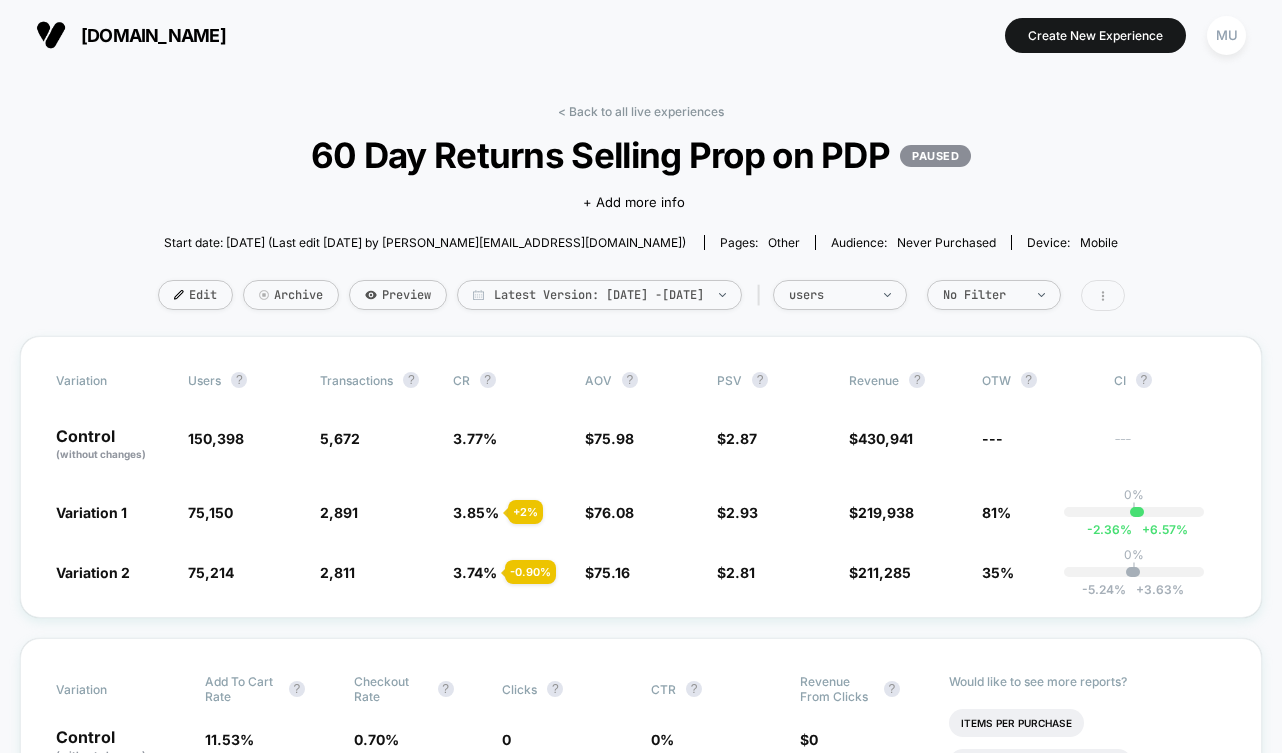 click at bounding box center (1103, 295) 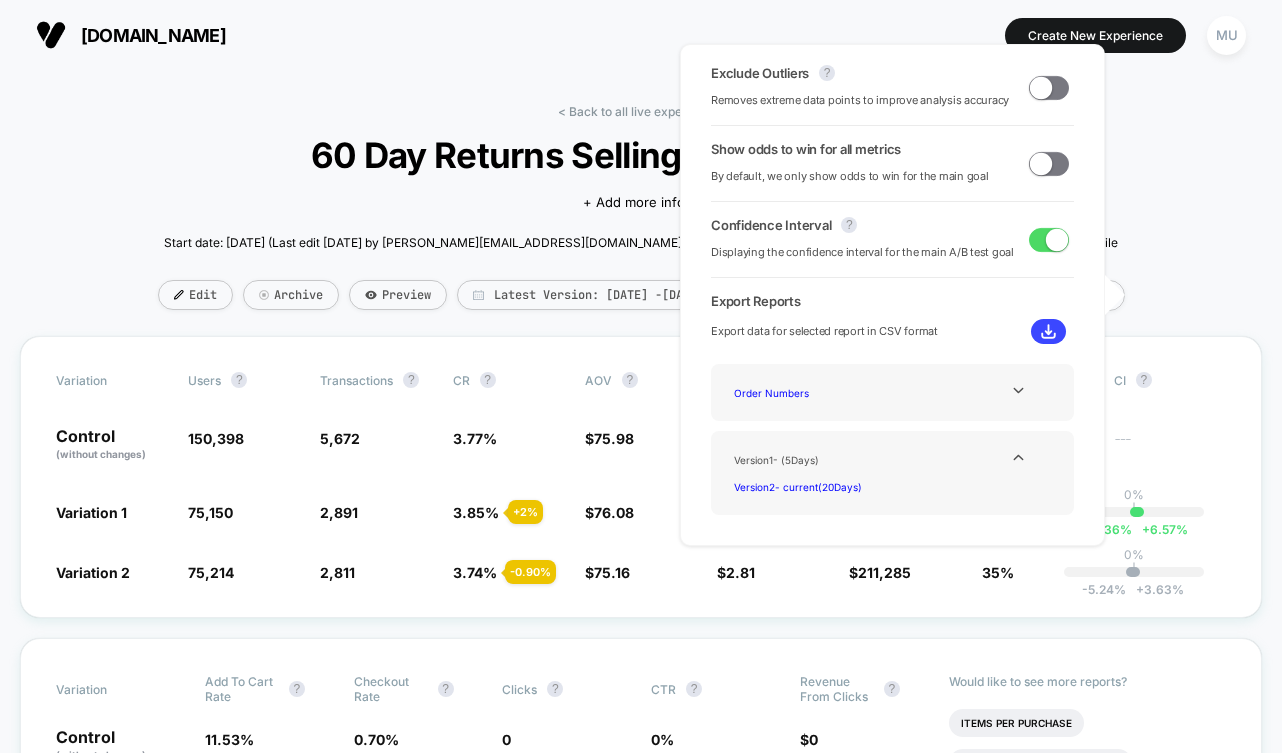 click on "Order Numbers" at bounding box center [892, 392] 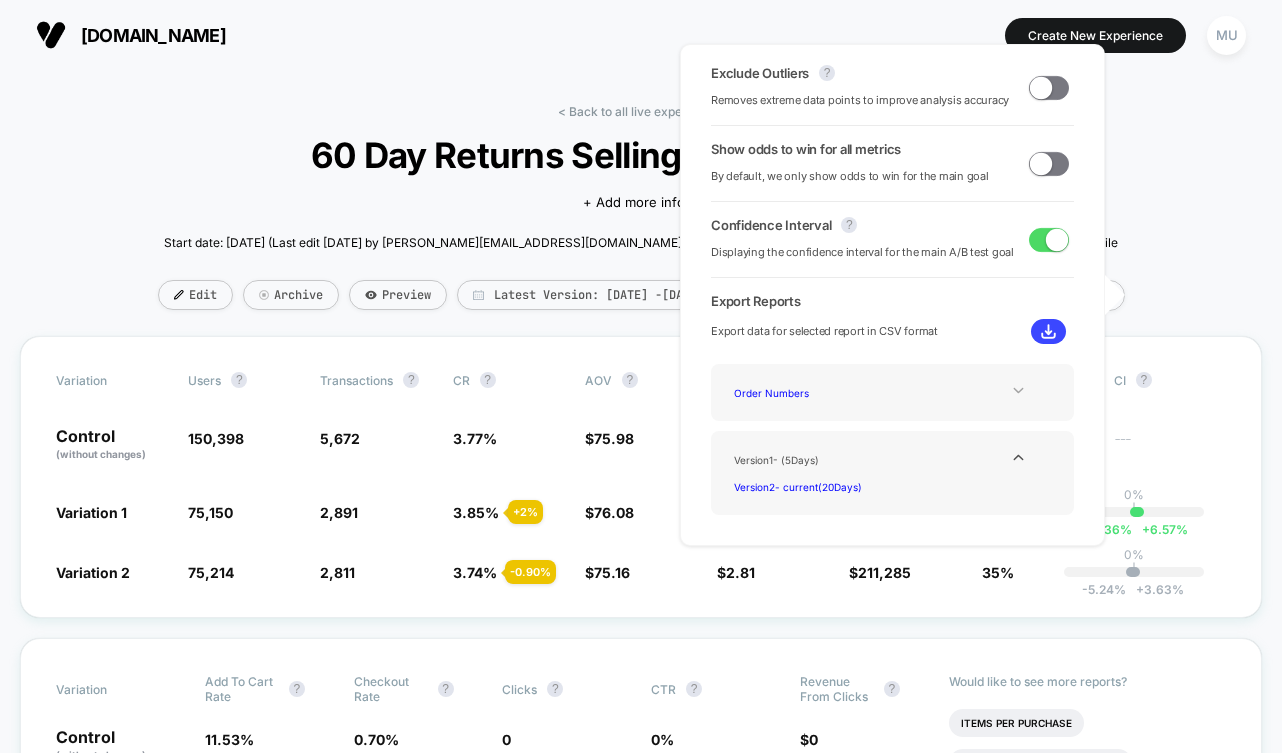 click 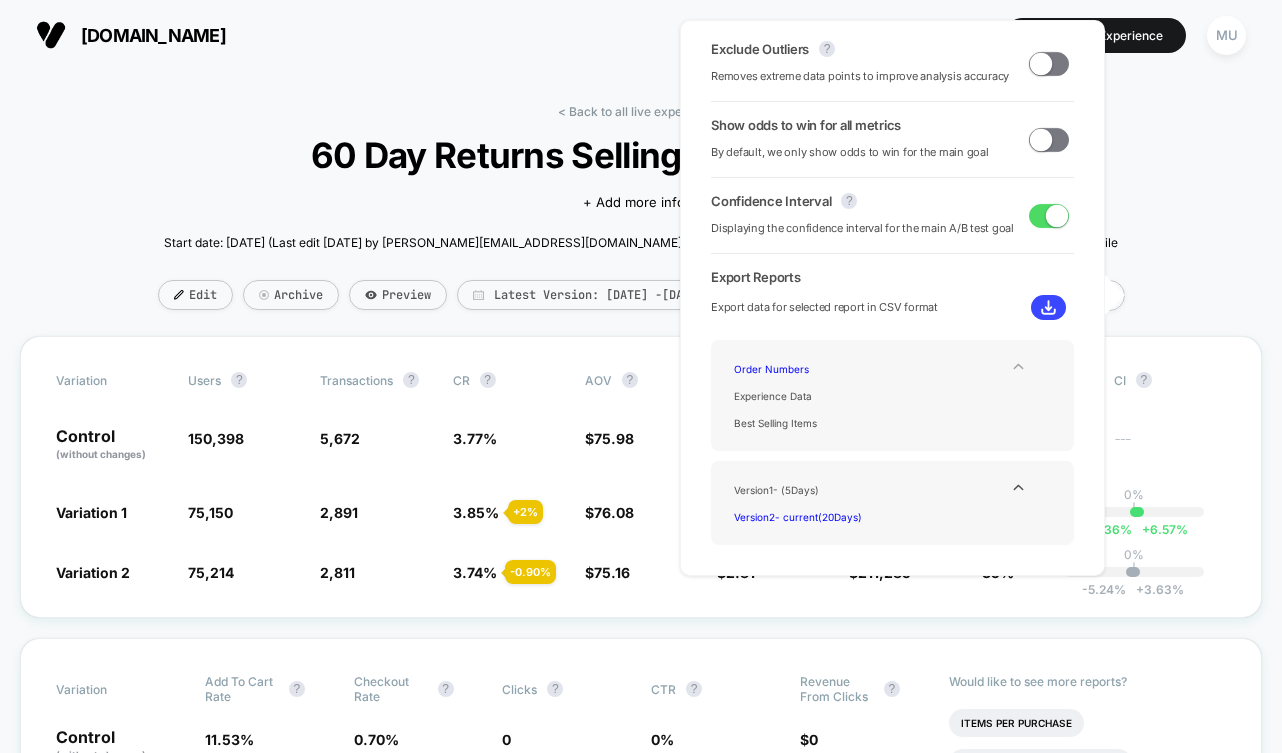 click on "Start date: [DATE] (Last edit [DATE] by [PERSON_NAME][EMAIL_ADDRESS][DOMAIN_NAME]) Pages: other Audience: Never Purchased Device: mobile" at bounding box center [641, 242] 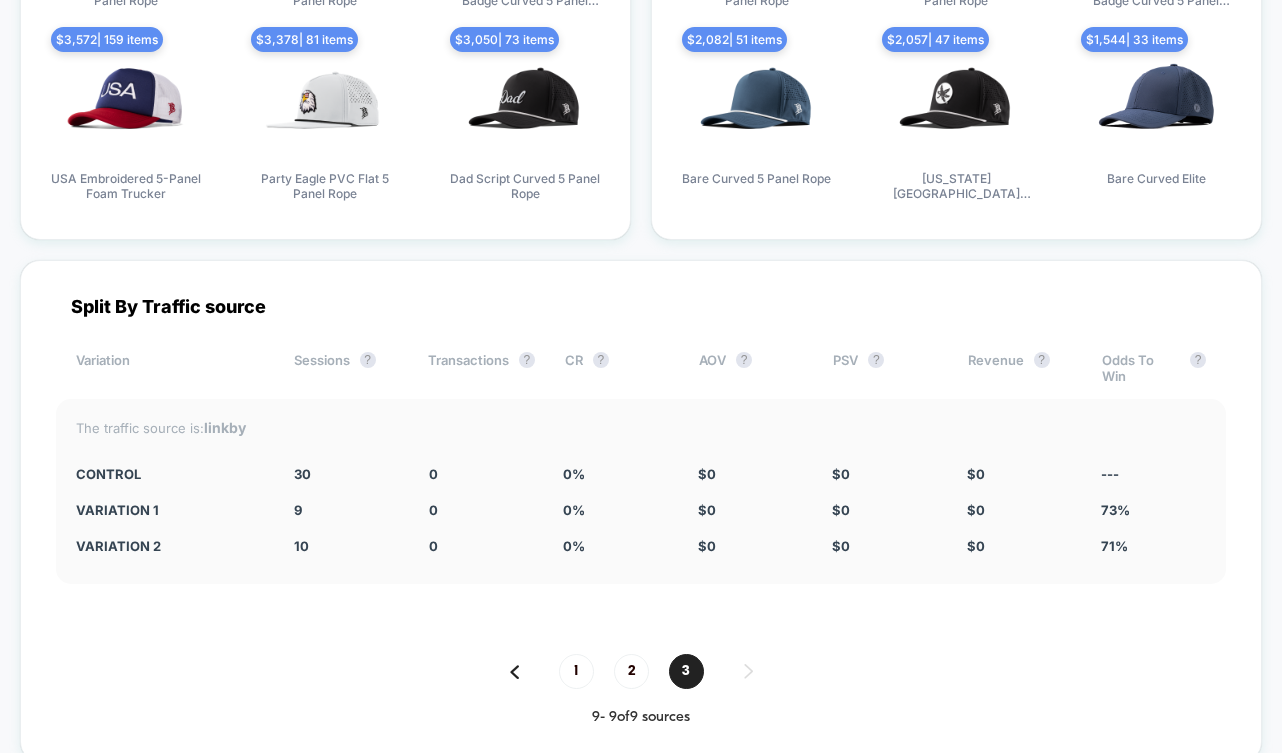 scroll, scrollTop: 5109, scrollLeft: 0, axis: vertical 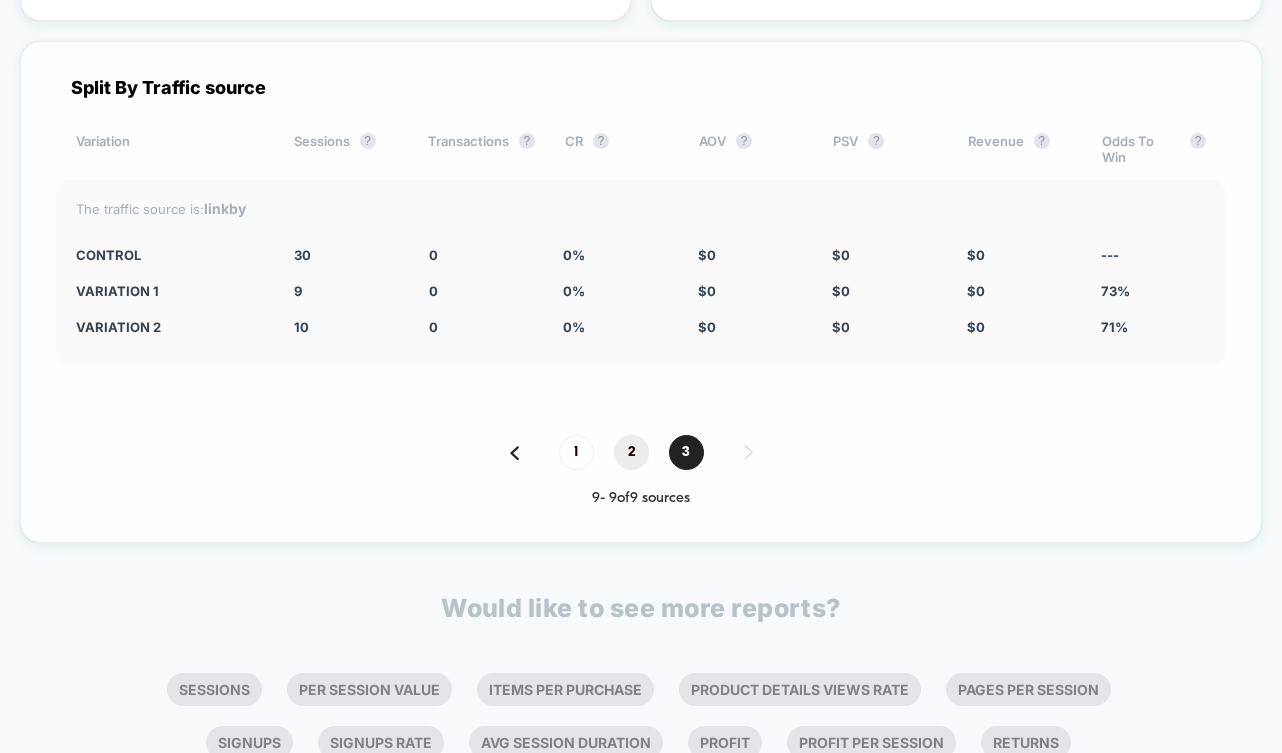click on "2" at bounding box center (631, 452) 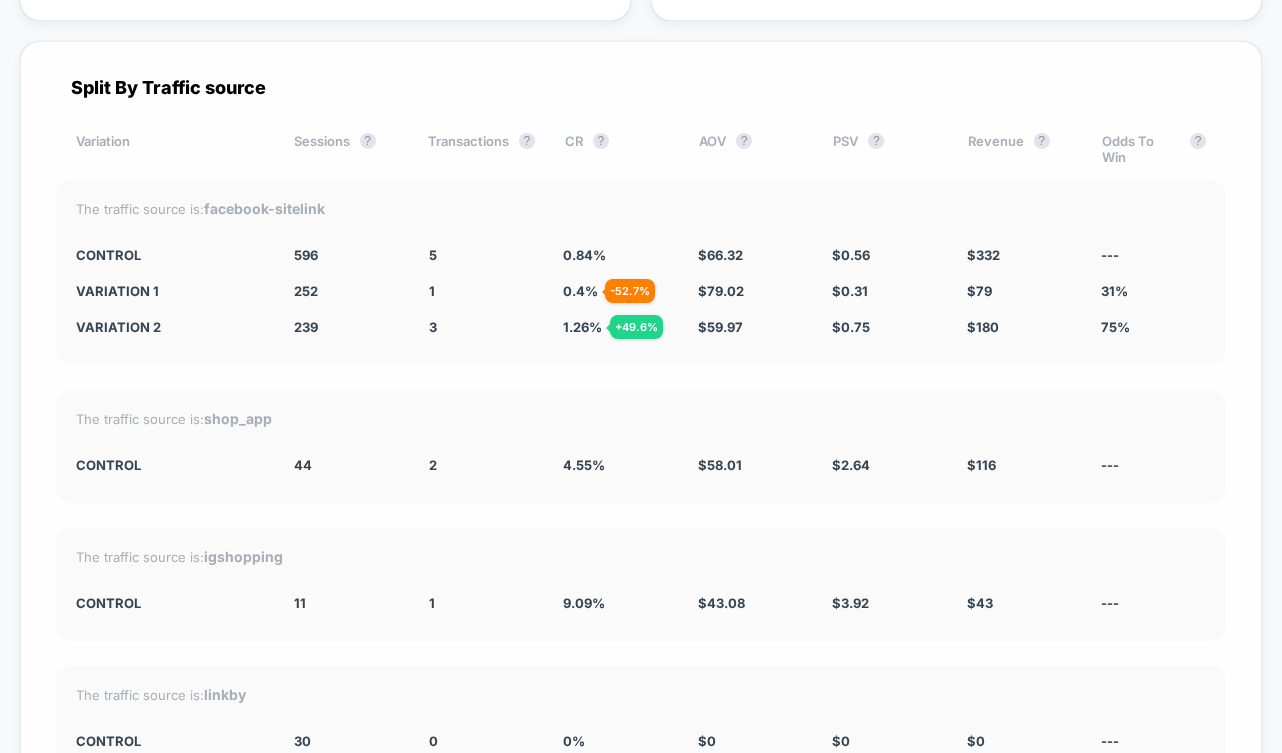 click on "CONTROL 44 2 4.55 % $ 58.01 $ 2.64 $ 116 ---" at bounding box center (641, 465) 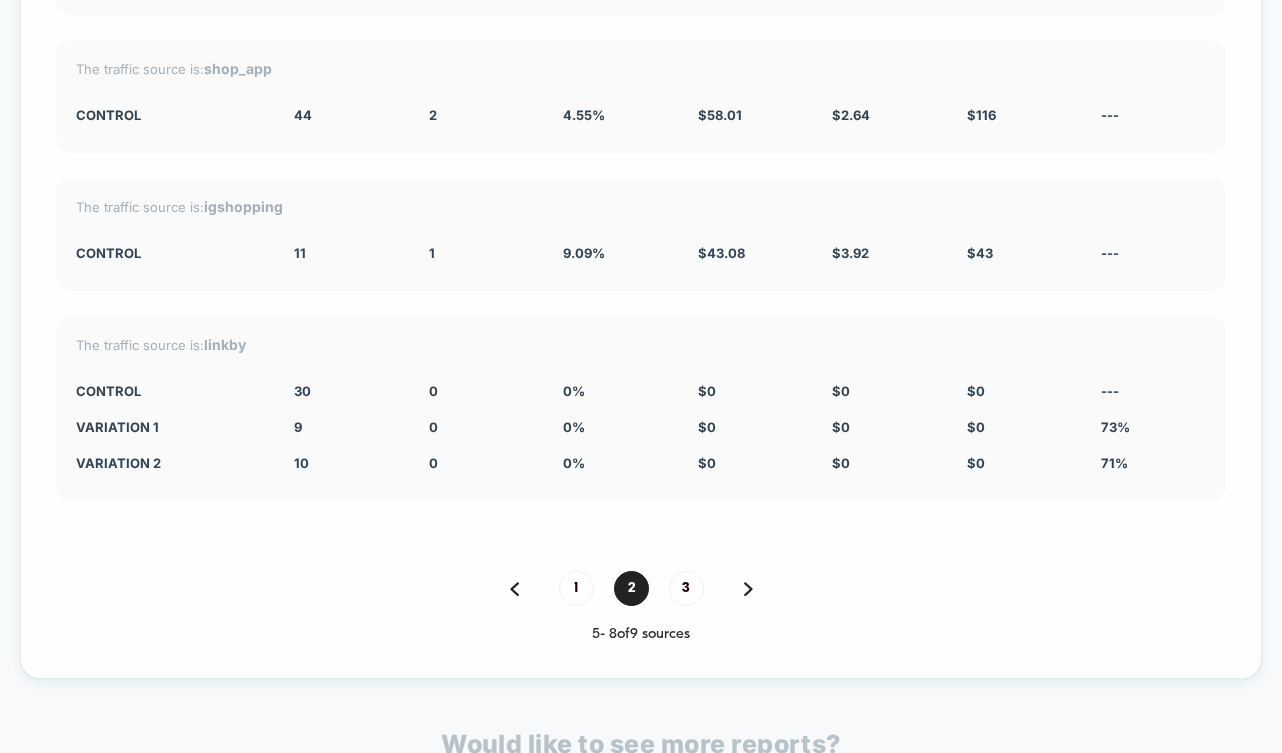 scroll, scrollTop: 5472, scrollLeft: 0, axis: vertical 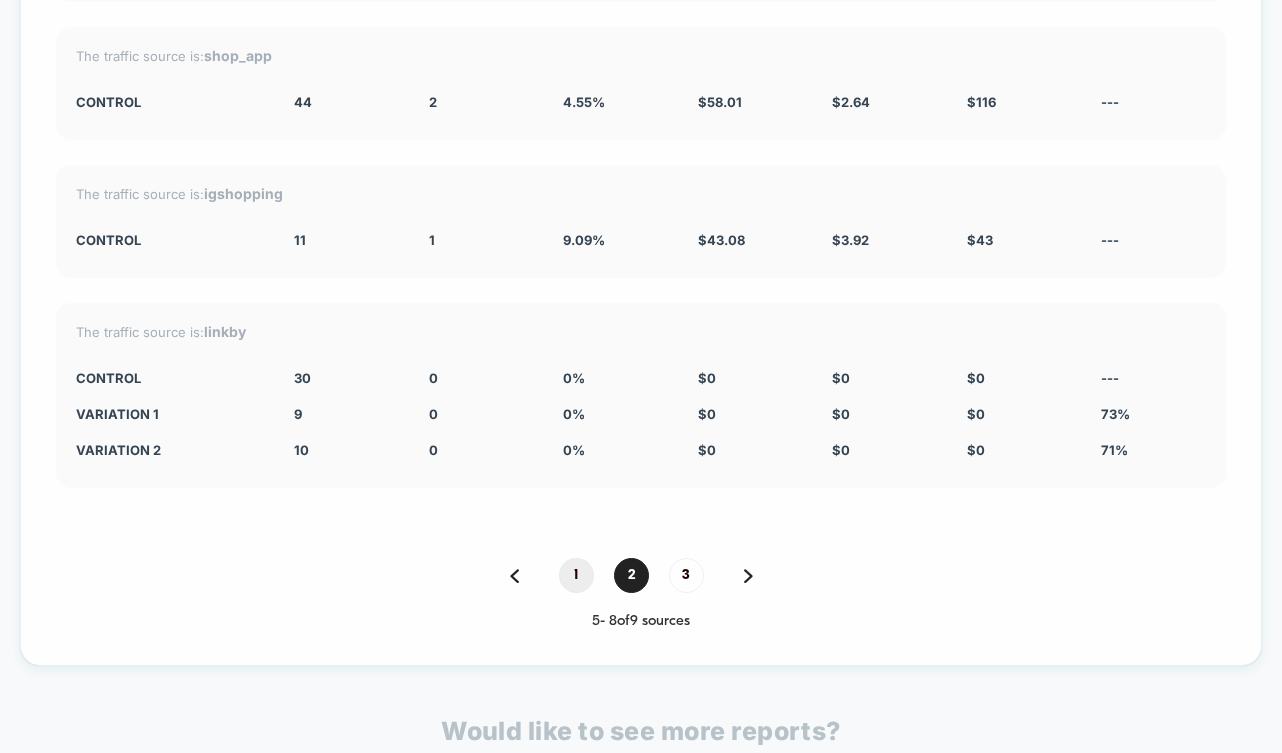 click on "1" at bounding box center (576, 575) 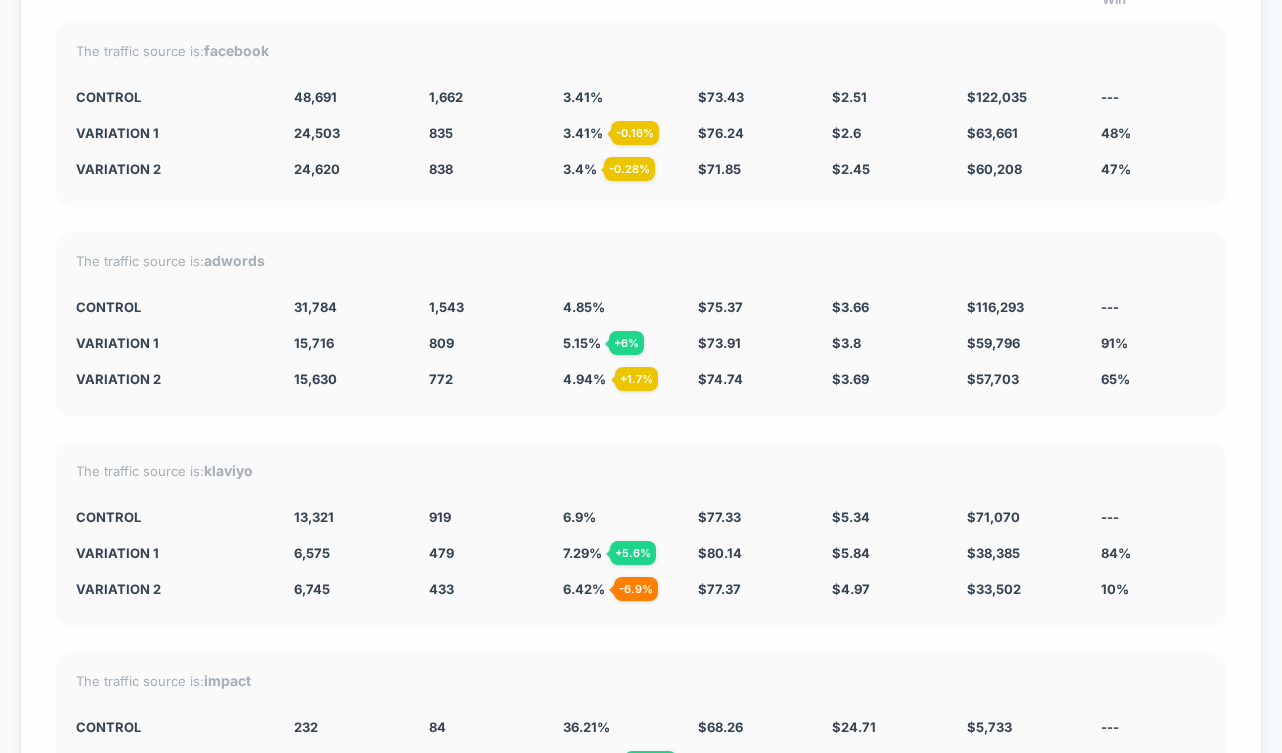 scroll, scrollTop: 5272, scrollLeft: 0, axis: vertical 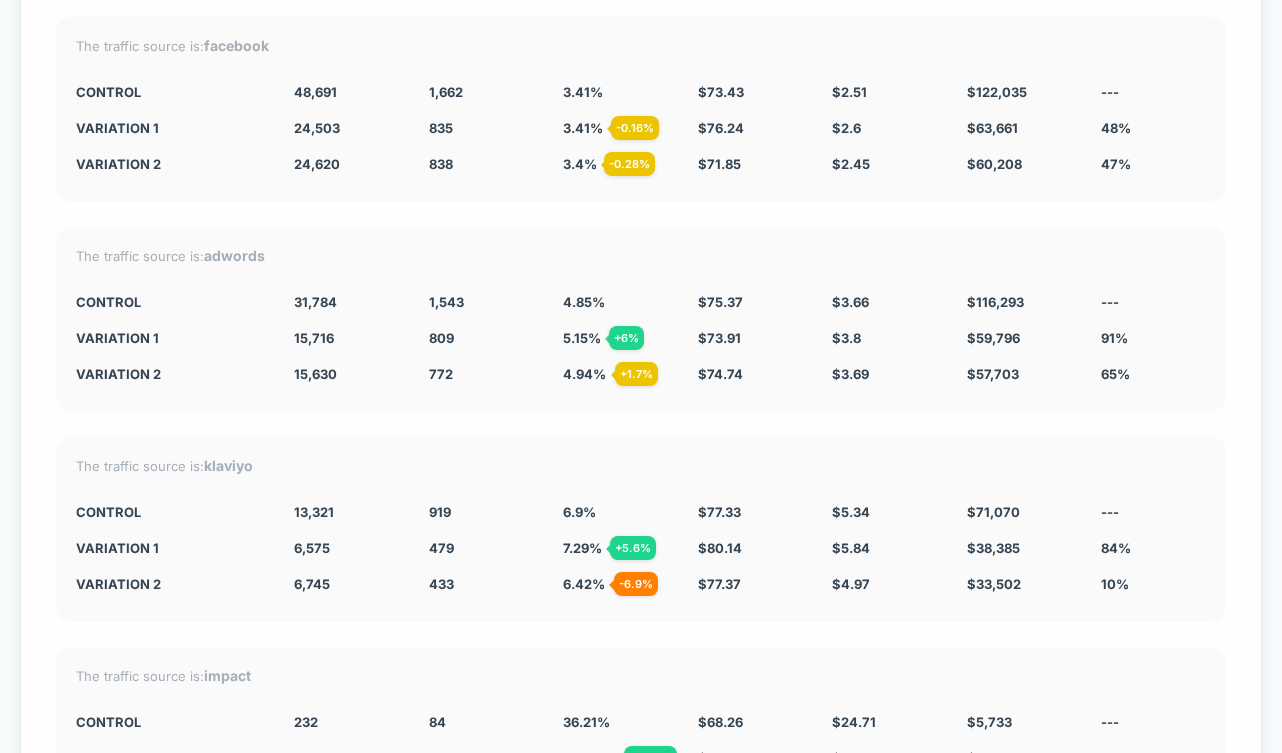 click on "adwords" at bounding box center (234, 255) 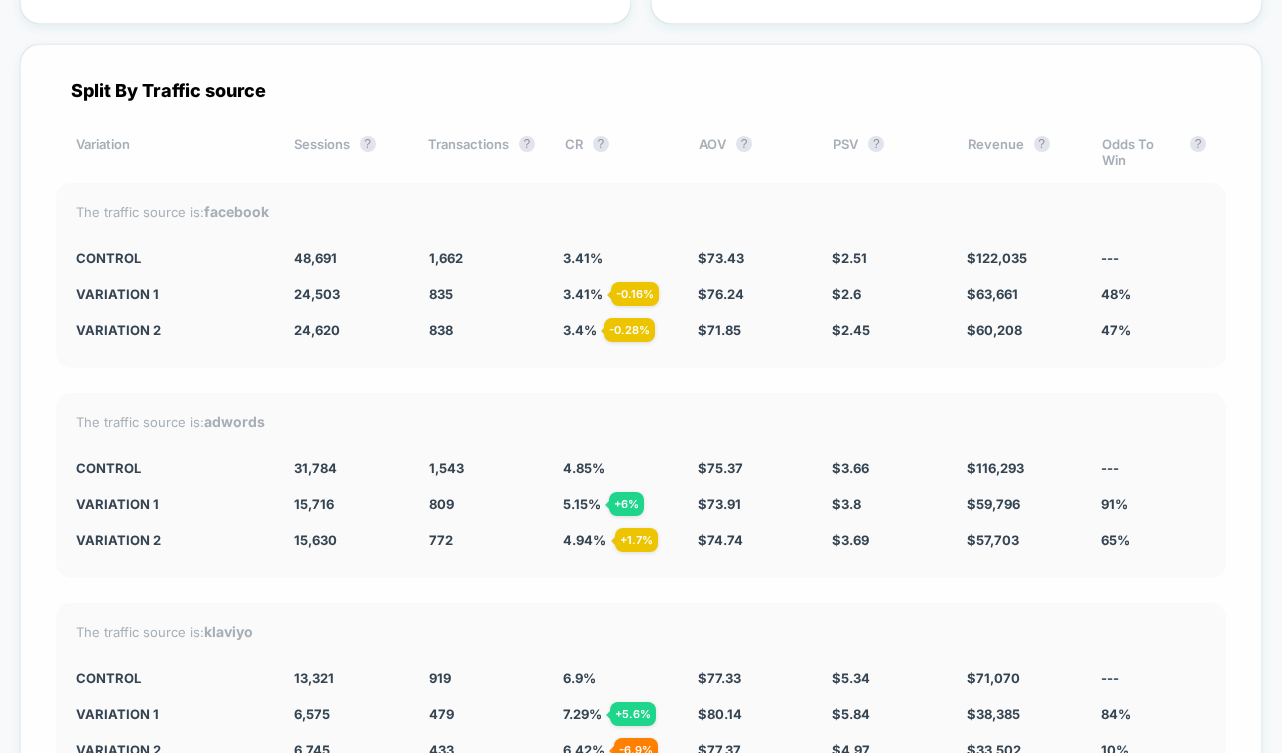 scroll, scrollTop: 5104, scrollLeft: 0, axis: vertical 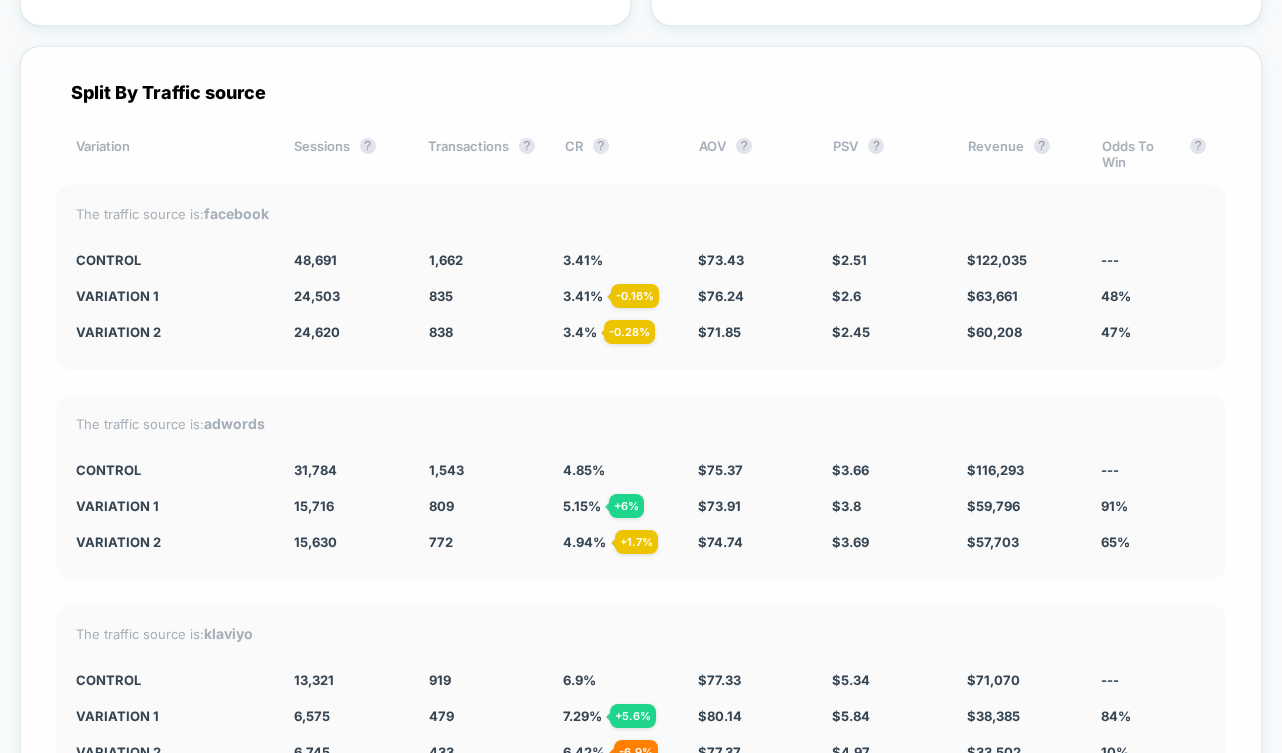 click on "Split By Traffic source" at bounding box center [641, 92] 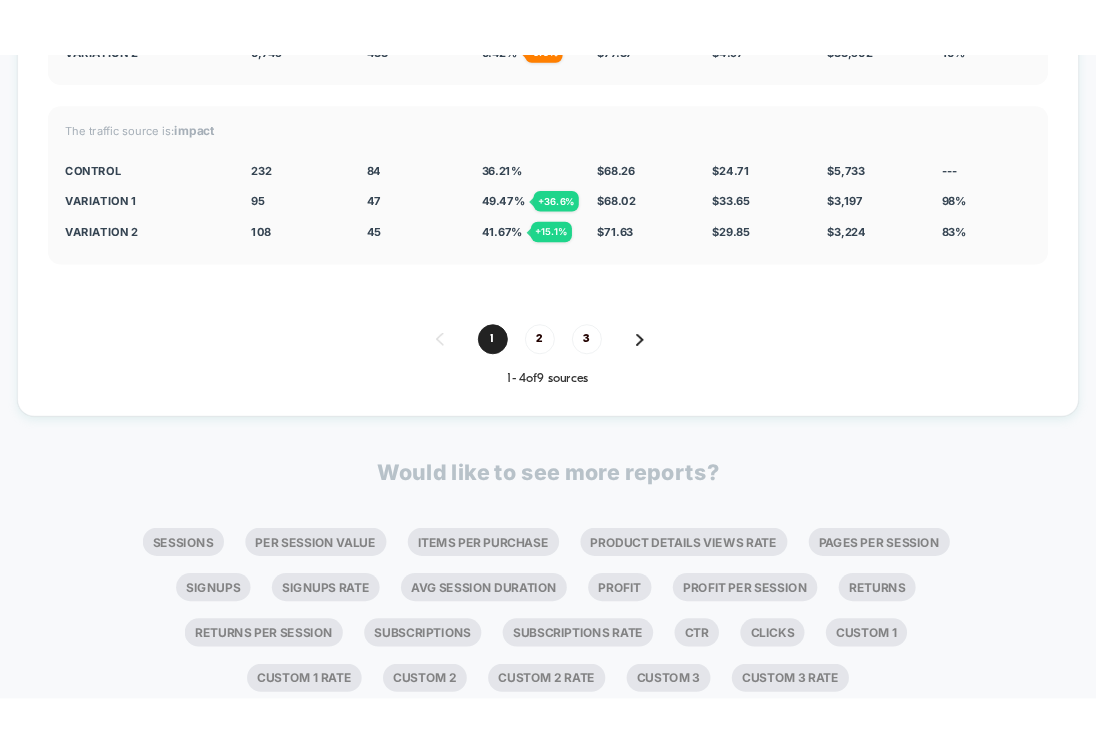 scroll, scrollTop: 5911, scrollLeft: 0, axis: vertical 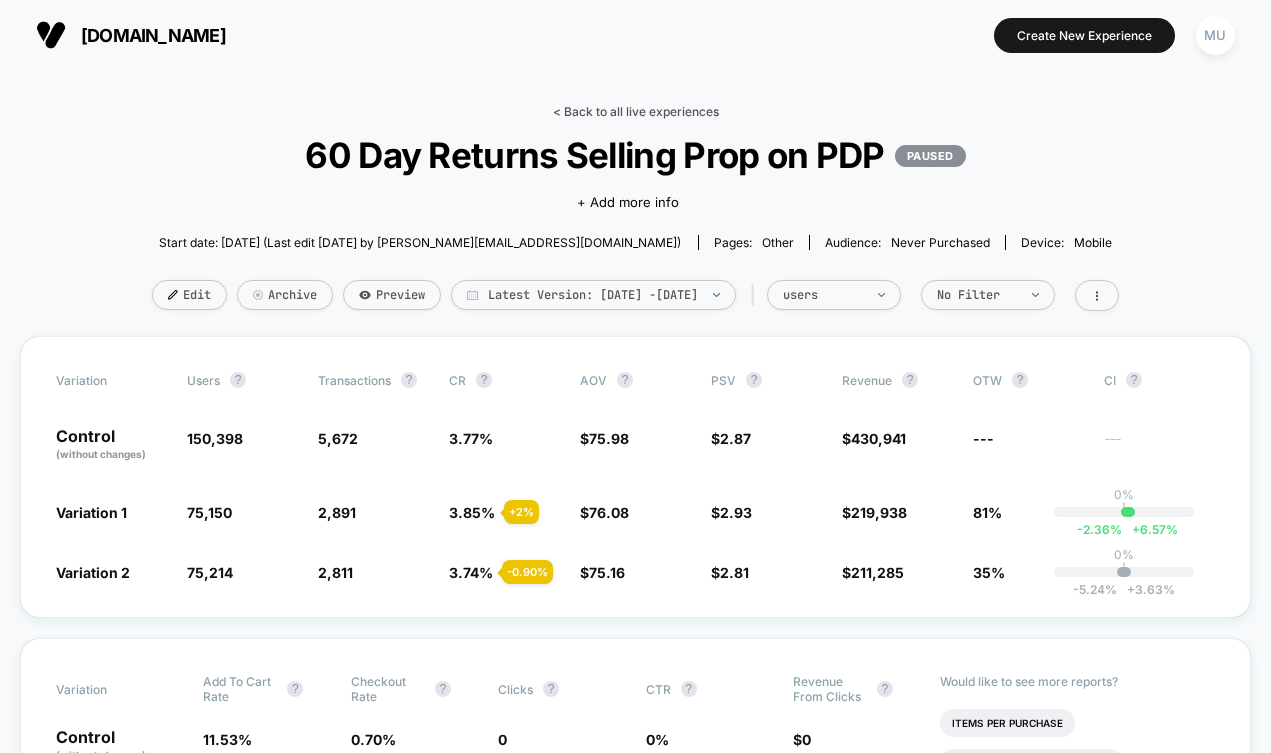 click on "< Back to all live experiences" at bounding box center [636, 111] 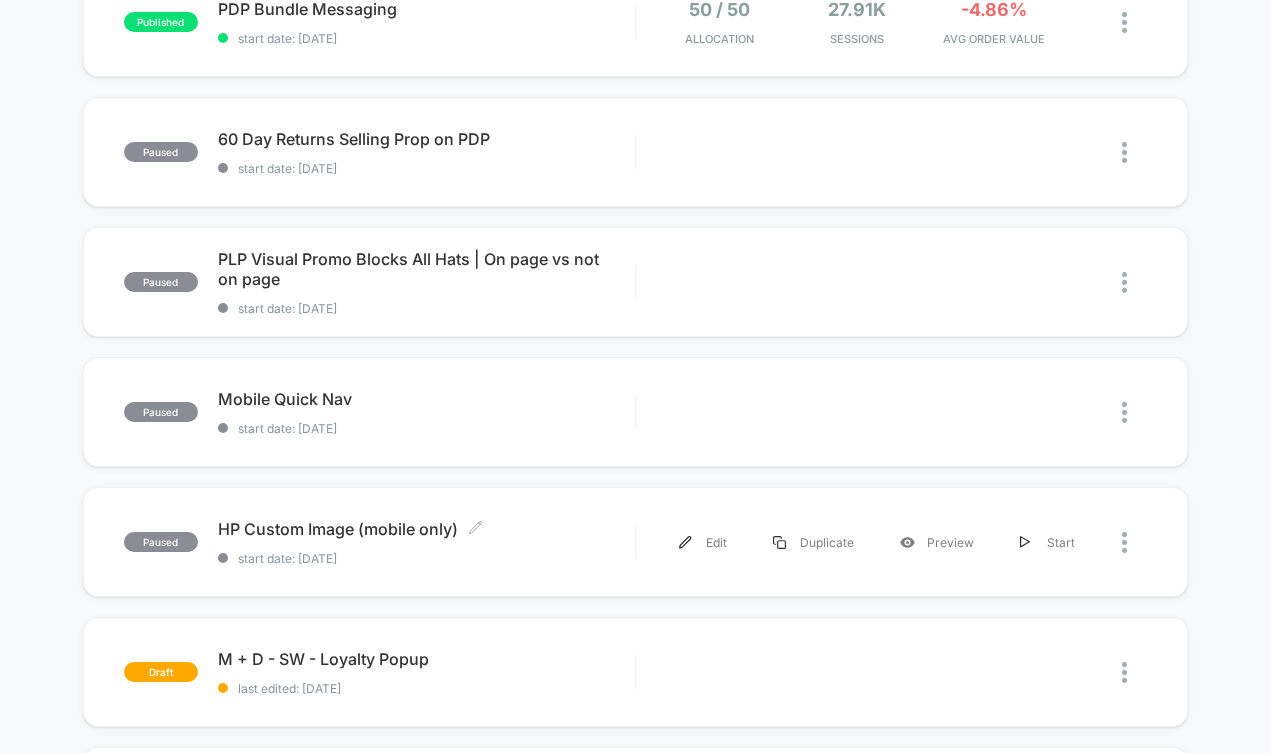 scroll, scrollTop: 652, scrollLeft: 0, axis: vertical 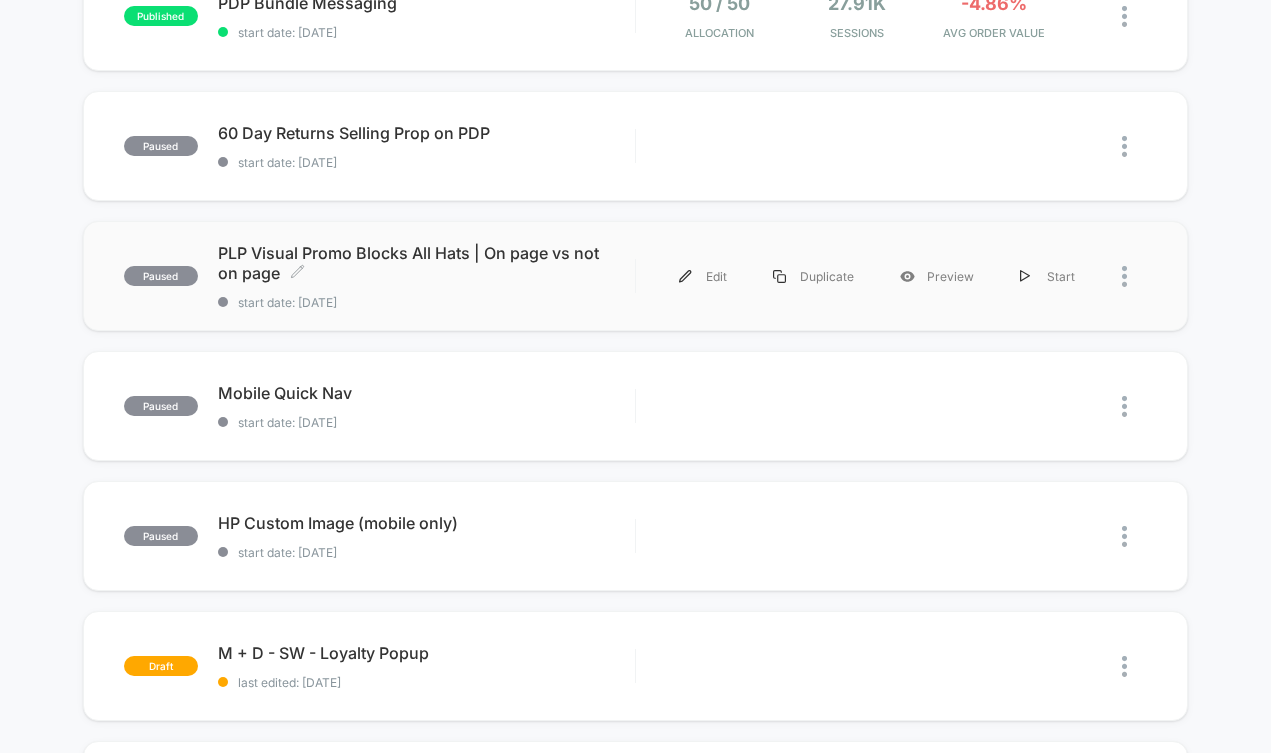 click on "PLP Visual Promo Blocks All Hats | On page vs not on page Click to edit experience details" at bounding box center (426, 263) 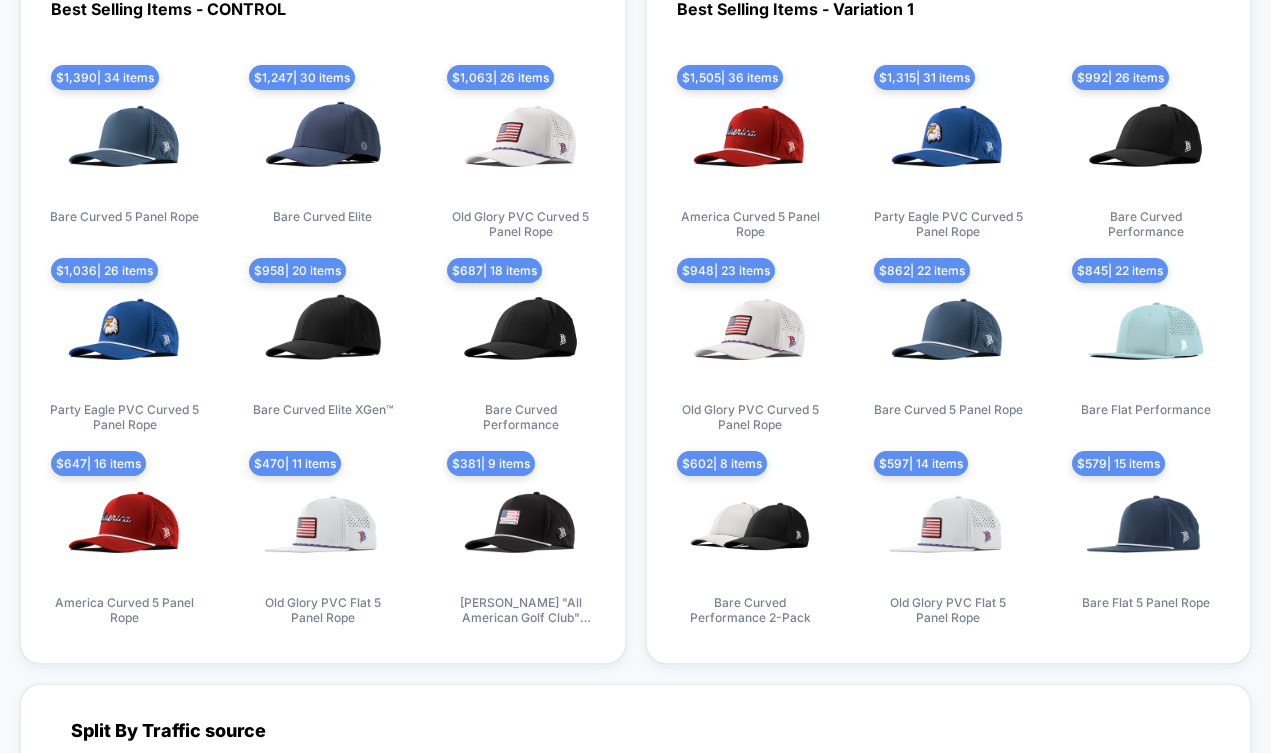 scroll, scrollTop: 6510, scrollLeft: 0, axis: vertical 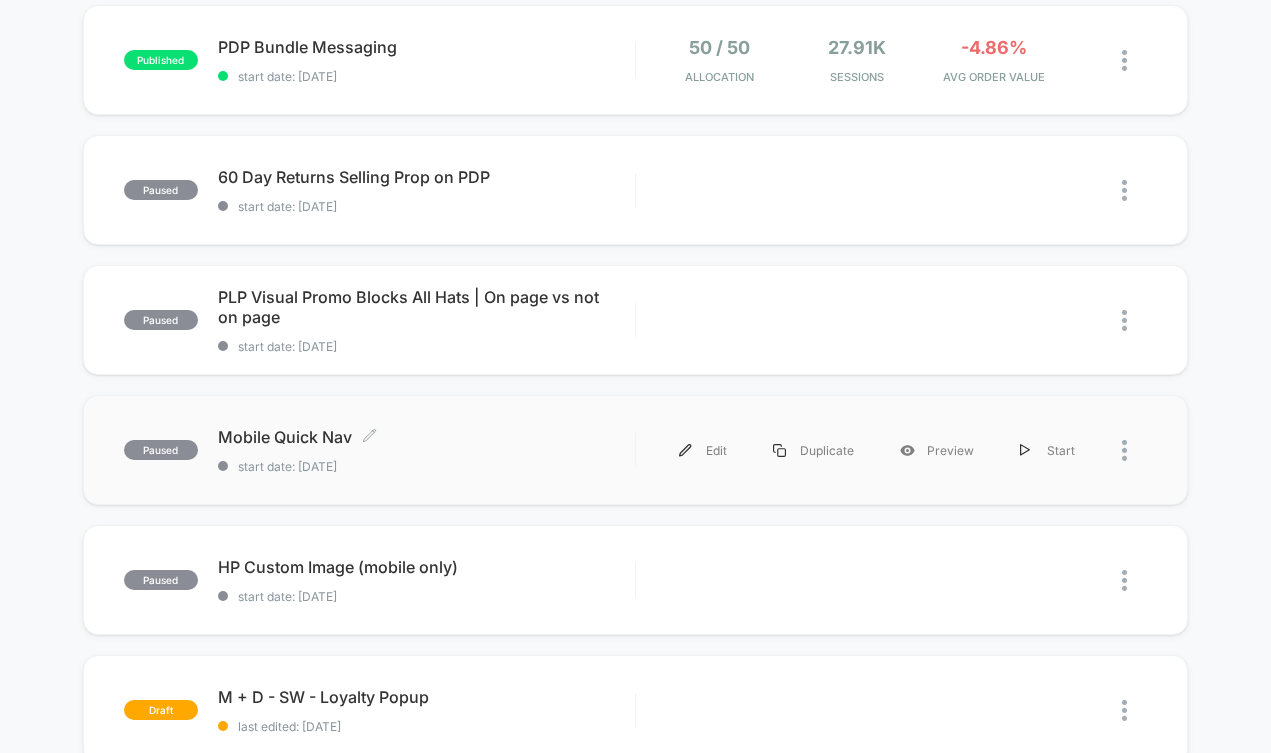 click on "Mobile Quick Nav Click to edit experience details Click to edit experience details start date: [DATE]" at bounding box center [426, 450] 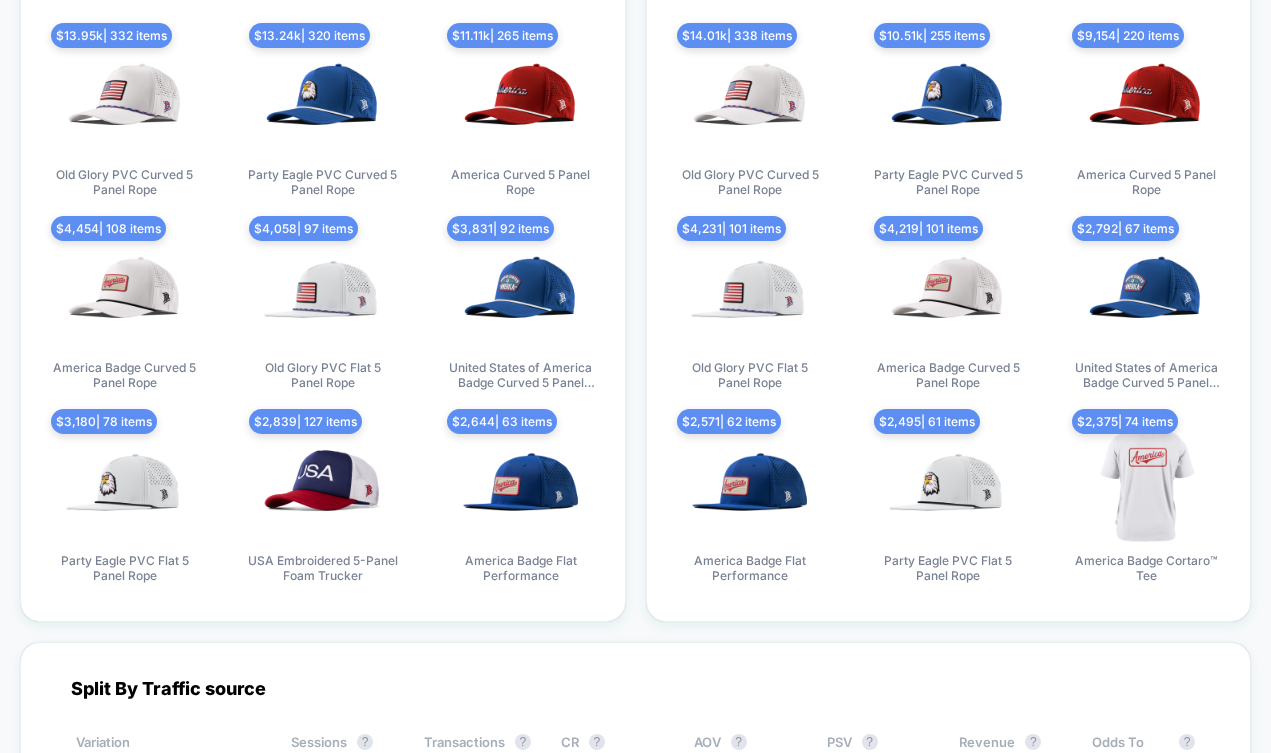 scroll, scrollTop: 6510, scrollLeft: 0, axis: vertical 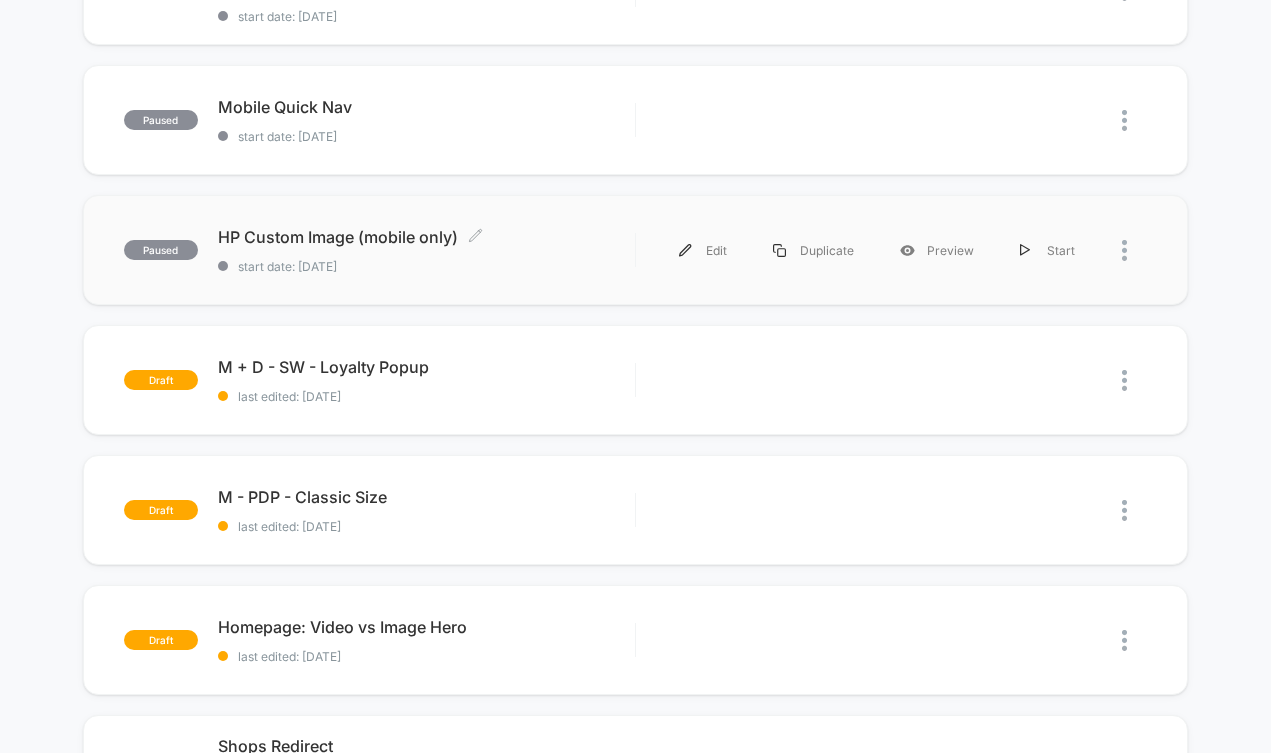click on "paused HP Custom Image (mobile only) Click to edit experience details Click to edit experience details start date: [DATE] Edit Duplicate Preview Start" at bounding box center [636, 250] 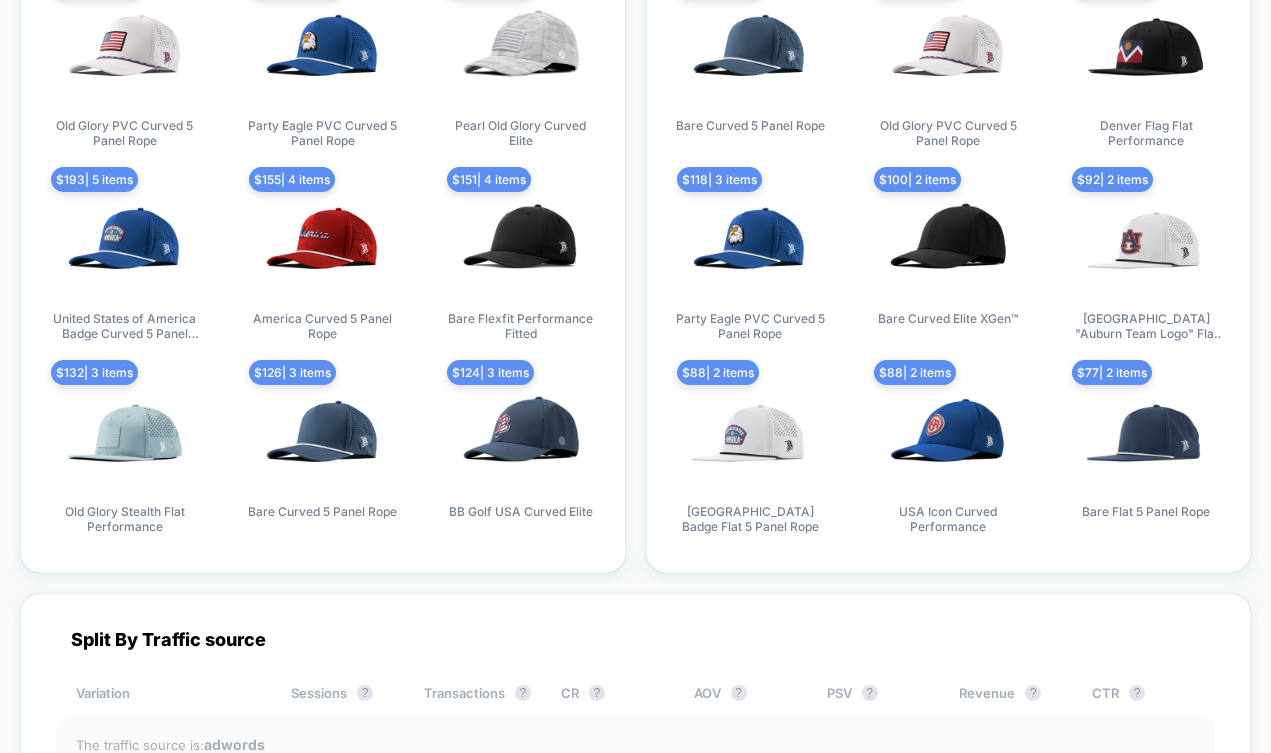 scroll, scrollTop: 5208, scrollLeft: 0, axis: vertical 